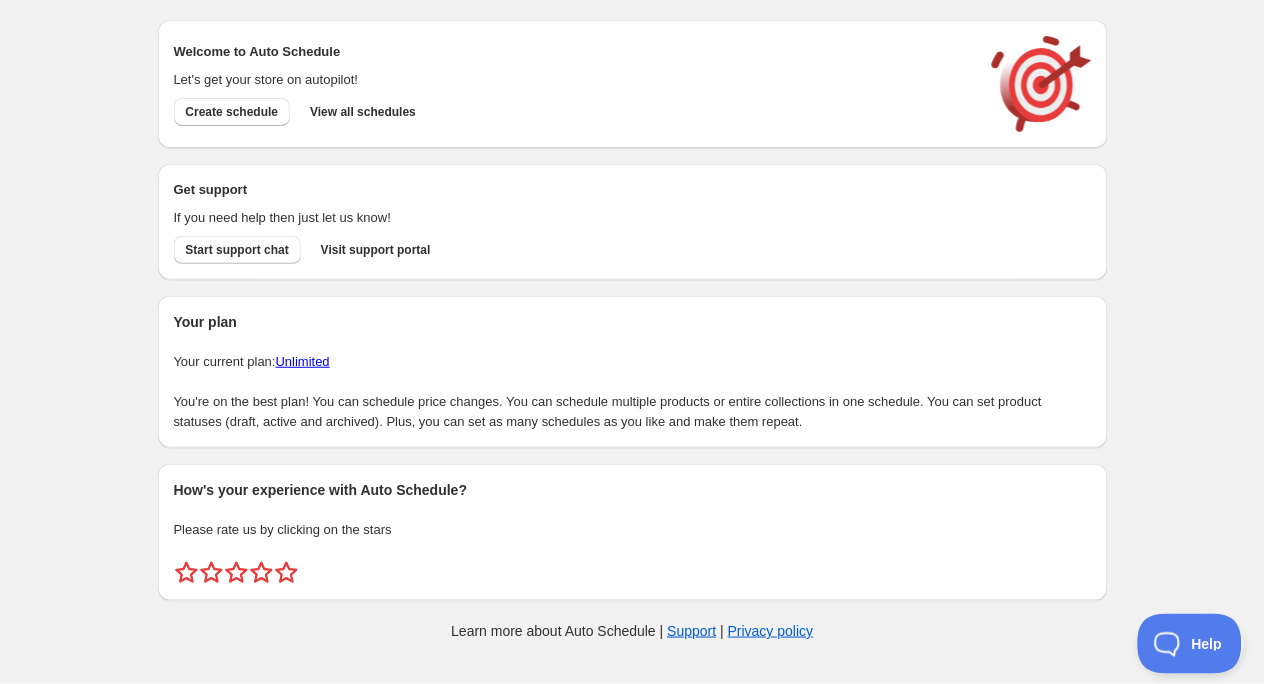 scroll, scrollTop: 0, scrollLeft: 0, axis: both 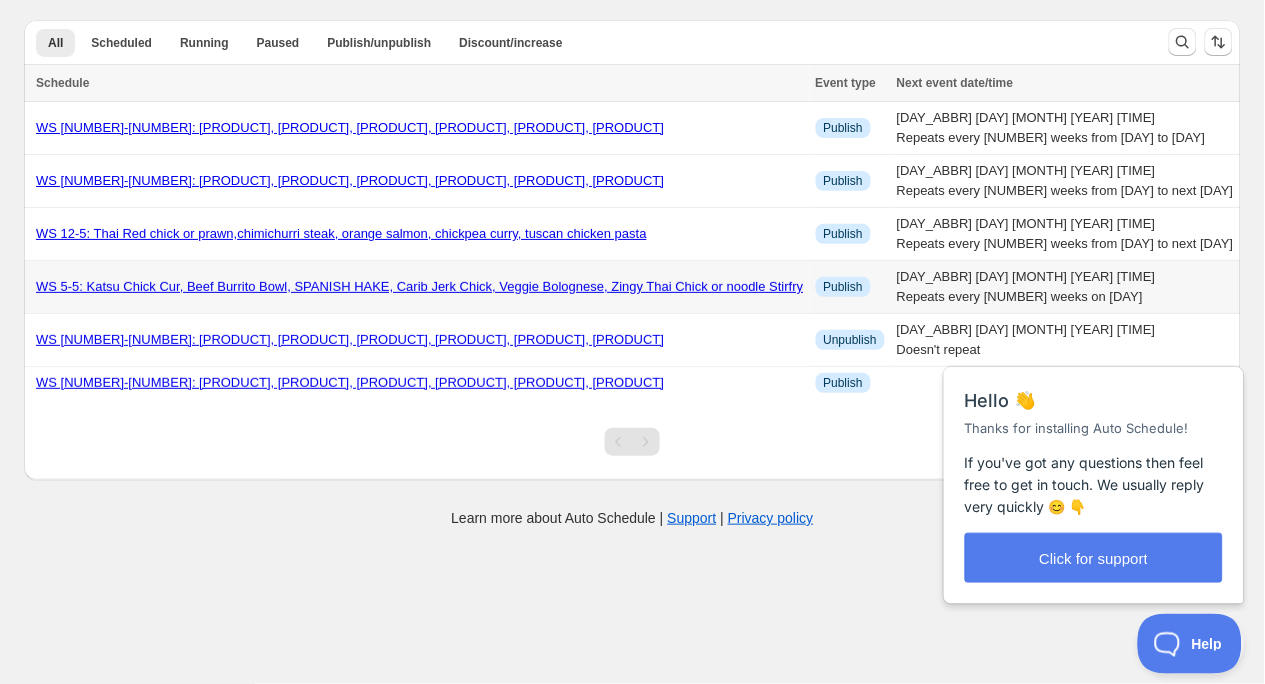 click on "WS 5-5: Katsu Chick Cur, Beef Burrito Bowl, SPANISH HAKE, Carib Jerk Chick, Veggie Bolognese, Zingy Thai Chick or noodle Stirfry" at bounding box center [420, 286] 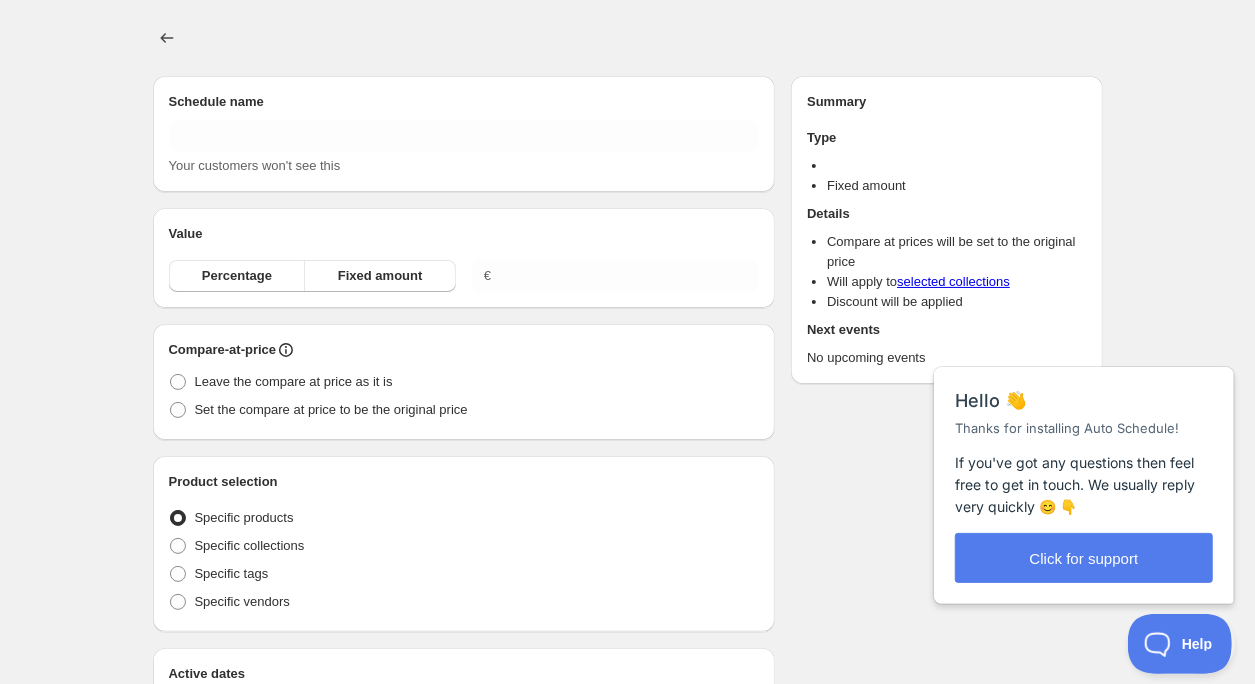 type on "WS 5-5: Katsu Chick Cur, Beef Burrito Bowl, SPANISH HAKE, Carib Jerk Chick, Veggie Bolognese, Zingy Thai Chick or noodle Stirfry" 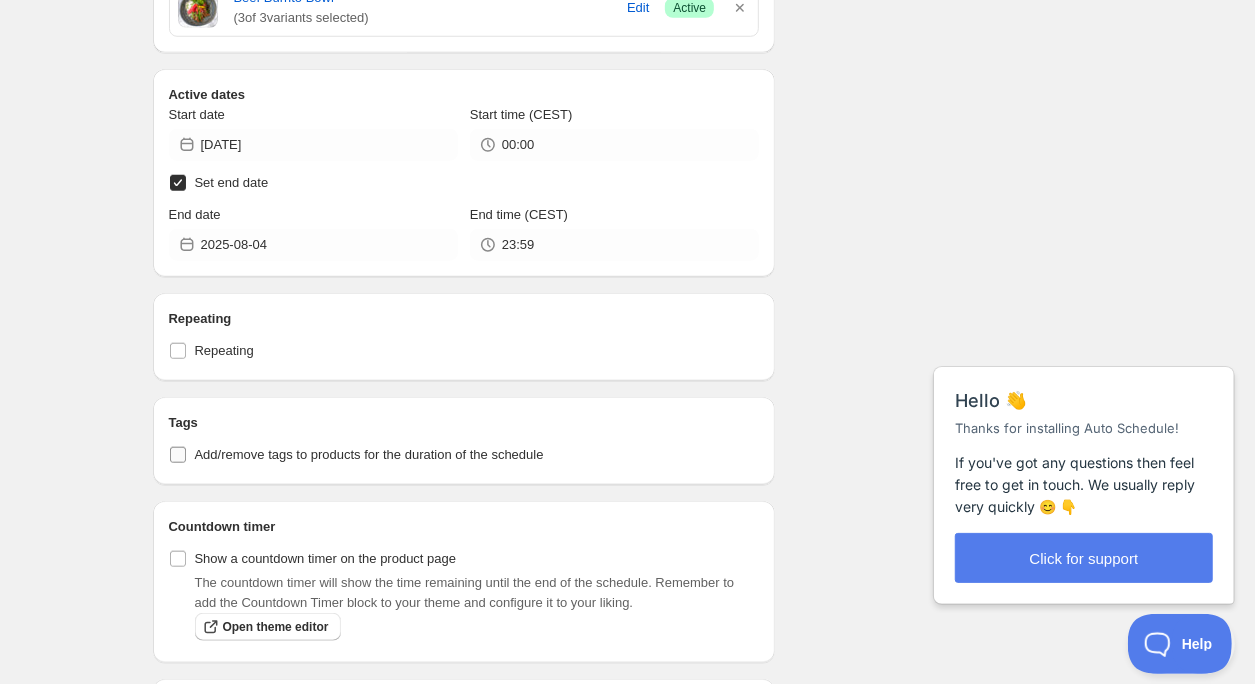 scroll, scrollTop: 927, scrollLeft: 0, axis: vertical 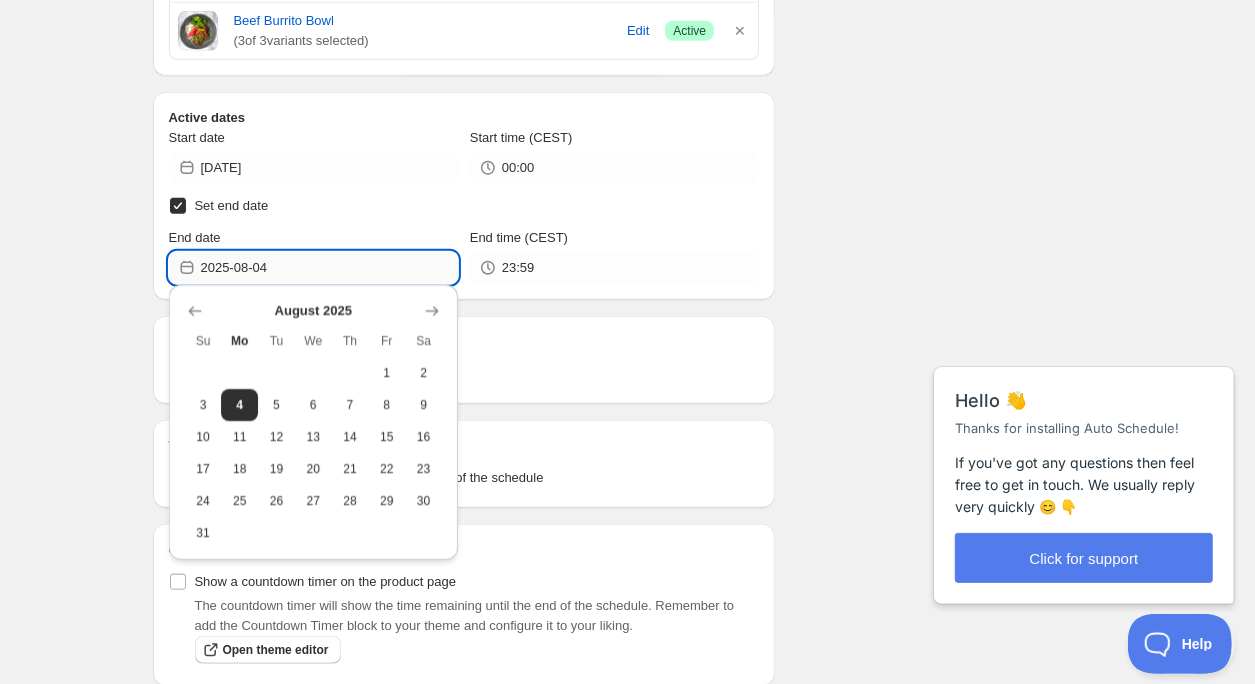 click on "2025-08-04" at bounding box center (329, 268) 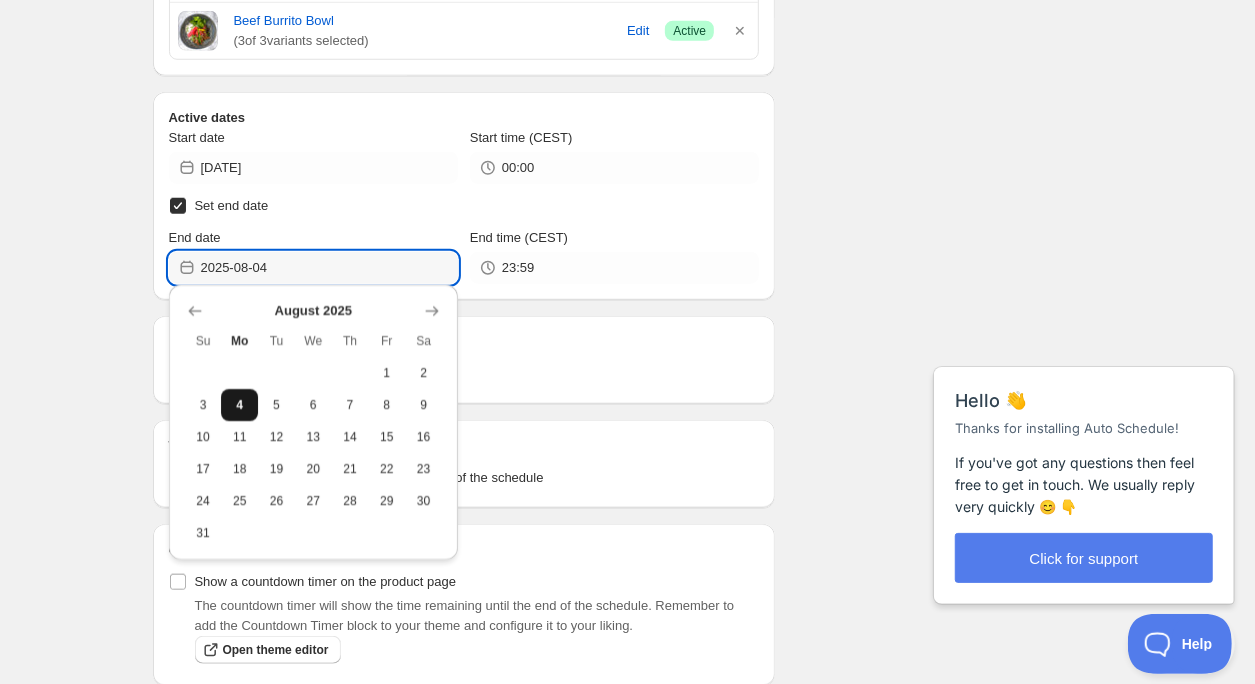 click on "4" at bounding box center (239, 405) 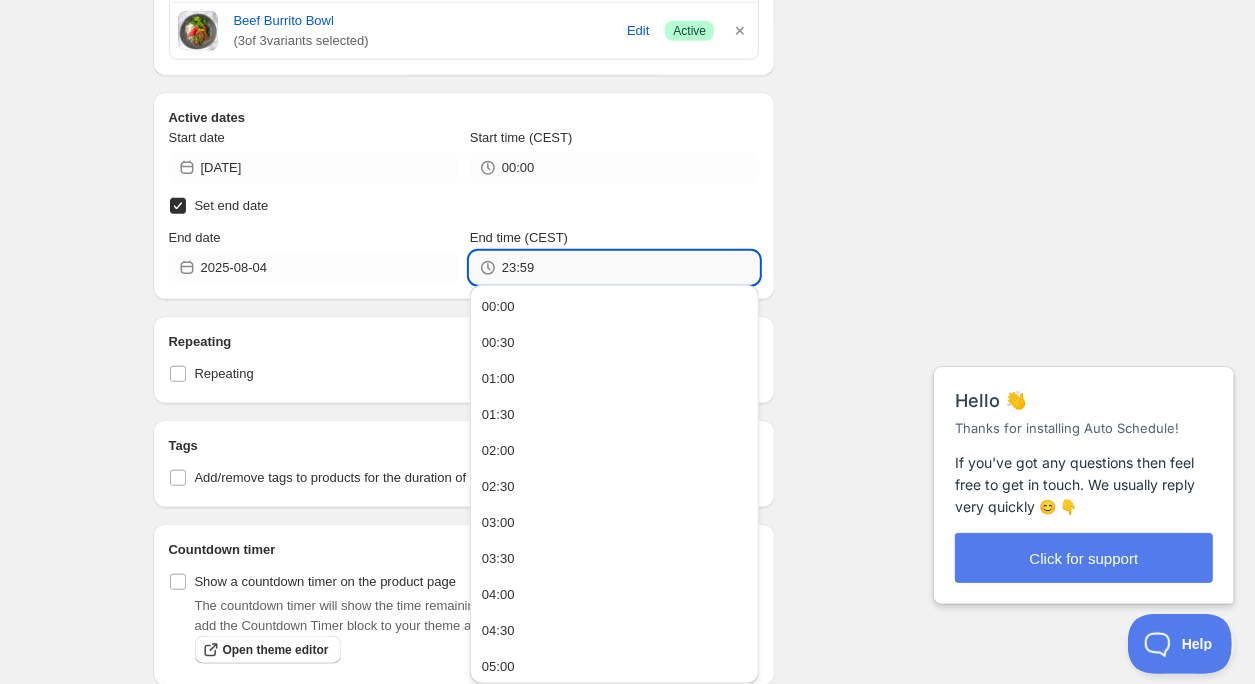 click on "23:59" at bounding box center (630, 268) 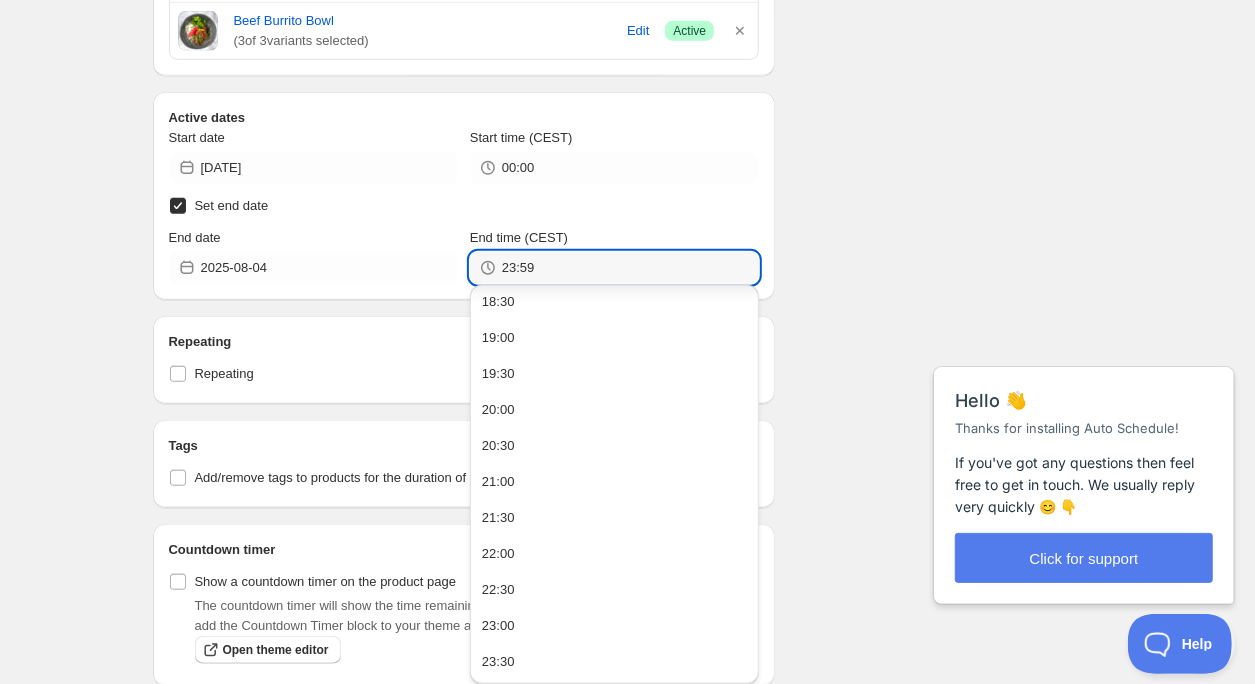 scroll, scrollTop: 1336, scrollLeft: 0, axis: vertical 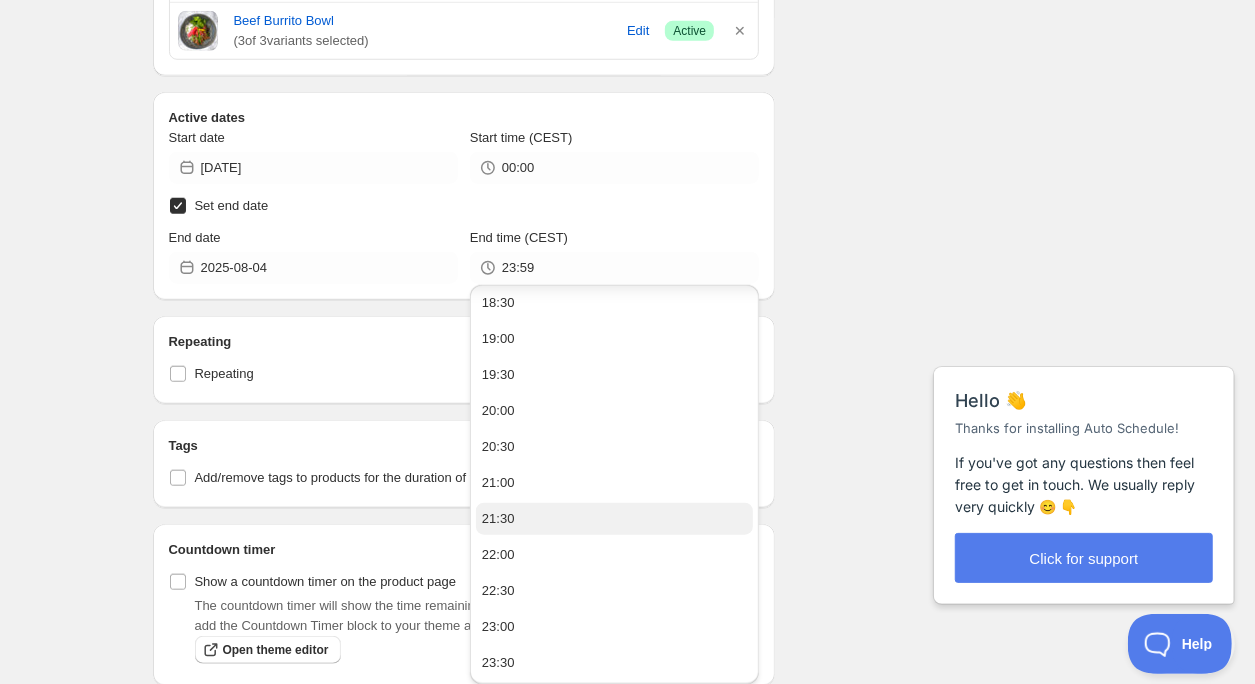 click on "21:30" at bounding box center (614, 519) 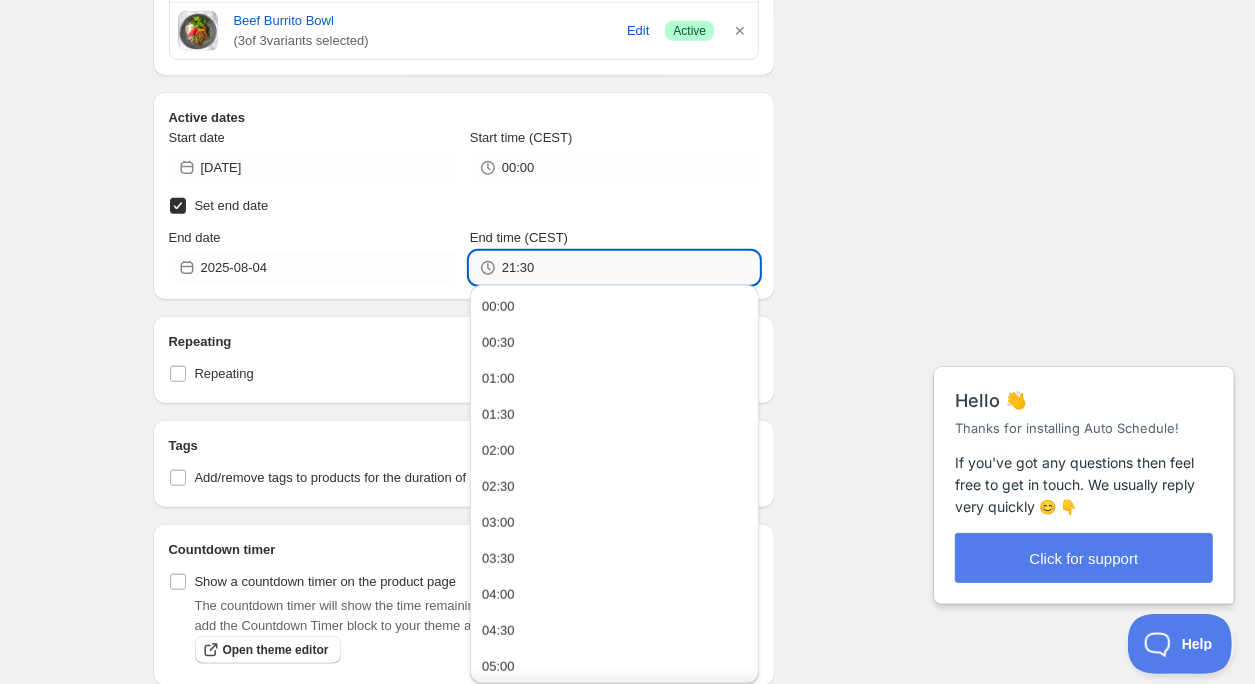 click on "21:30" at bounding box center [630, 268] 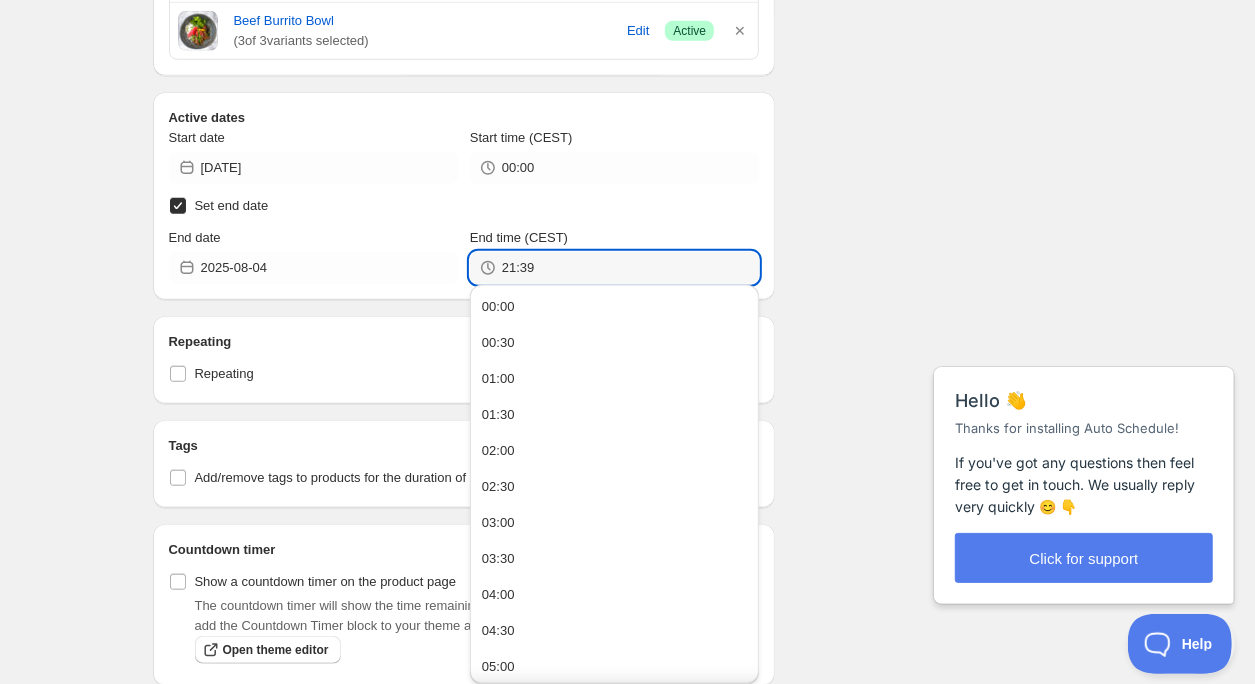 type on "21:39" 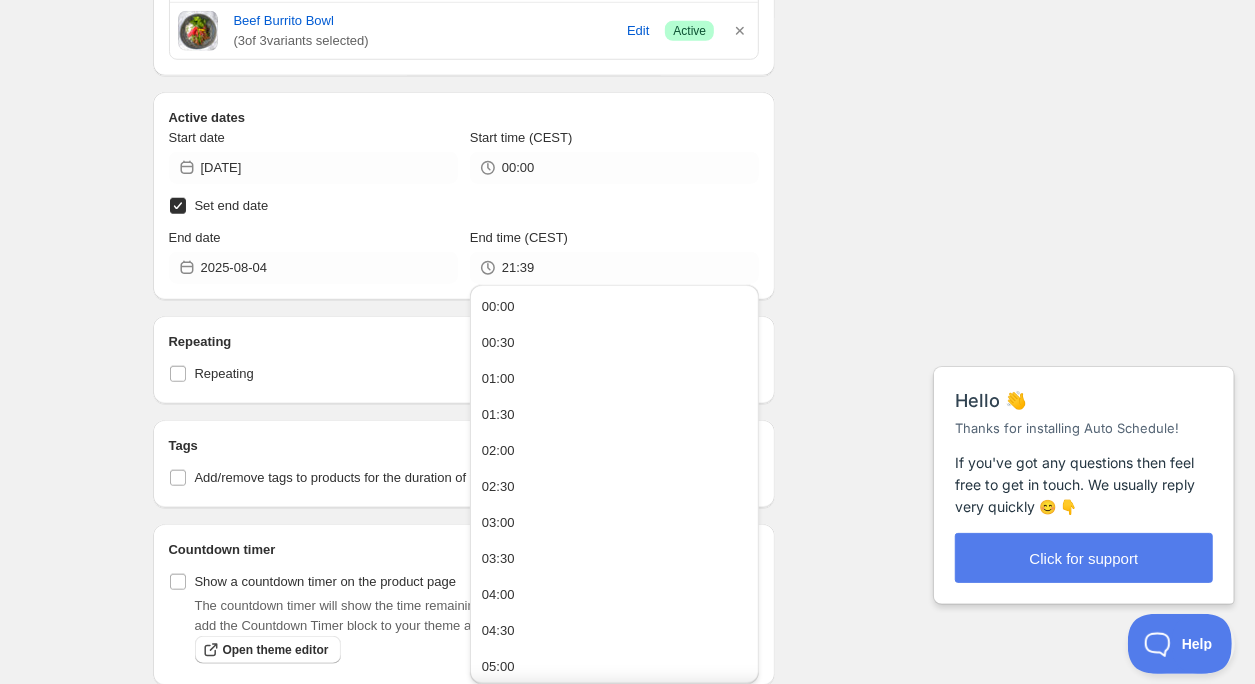 click on "Schedule name WS [NUMBER]-[NUMBER]: [PRODUCT], [PRODUCT], [PRODUCT], [PRODUCT], [PRODUCT], [PRODUCT] Your customers won't see this Action Action Publish product(s) Products will be published on the start date Unpublish product(s) Products will be unpublished on the start date Product selection Entity type Specific products Specific collections Specific tags Specific vendors Browse [PRODUCT] ( [NUMBER] of [NUMBER] variants selected) Edit Success Active [PRODUCT] ( [NUMBER] of [NUMBER] variants selected) Edit Success Active [PRODUCT] ( [NUMBER] of [NUMBER] variants selected) Edit Success Active [PRODUCT] ( [NUMBER] of [NUMBER] variants selected) Edit Success Active [PRODUCT] ( [NUMBER] of [NUMBER] variants selected) Edit Success Active [PRODUCT] ( [NUMBER] of [NUMBER] variants selected) Edit Success Active dates Start date [DATE] Start time (CEST) [TIME] Set end date" at bounding box center (620, 288) 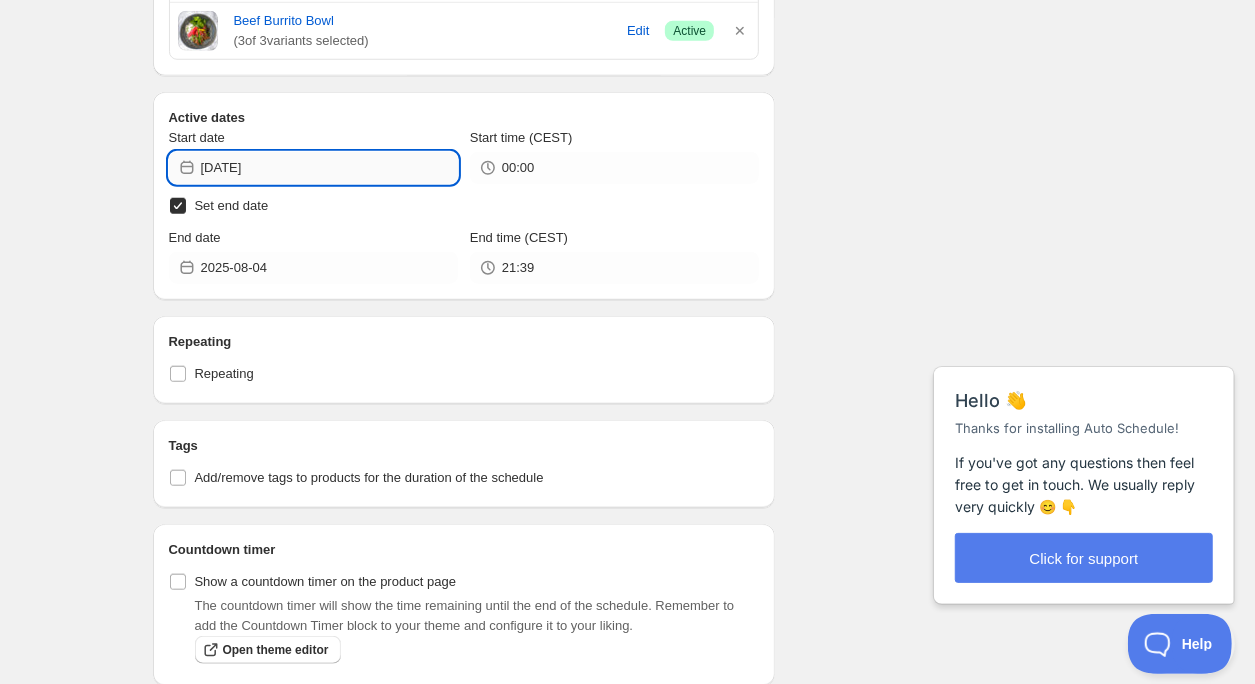 click on "[DATE]" at bounding box center [329, 168] 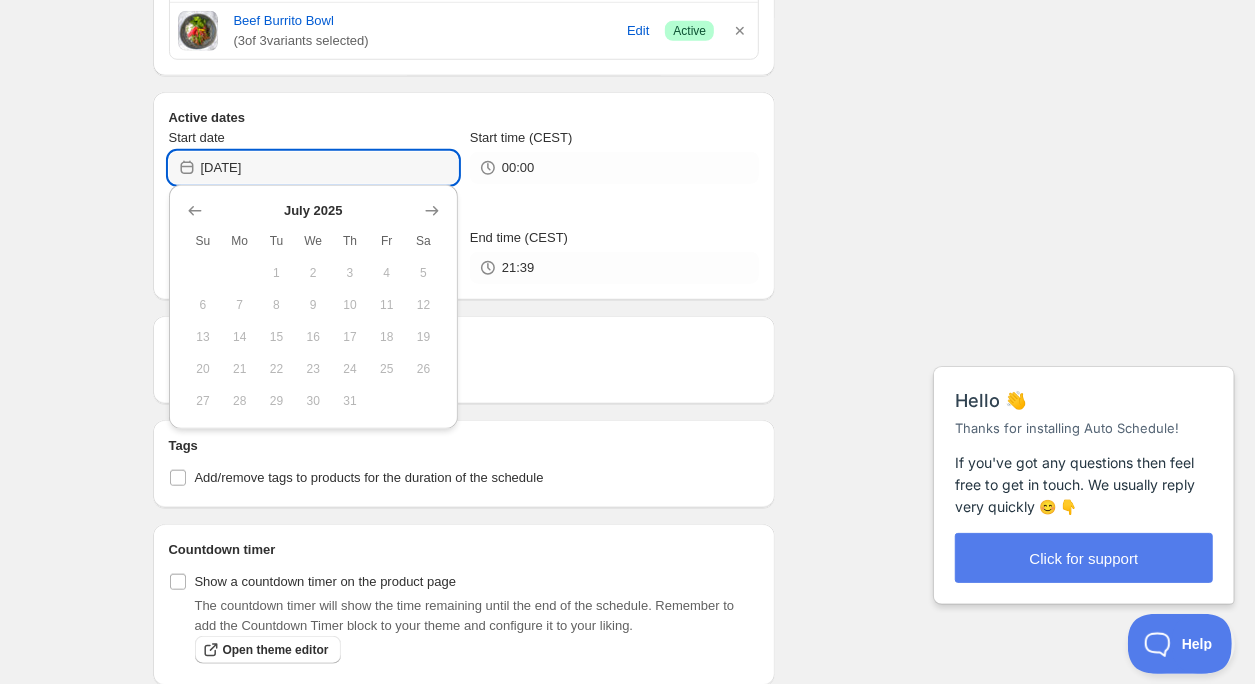 click on "Start time (CEST)" at bounding box center (614, 138) 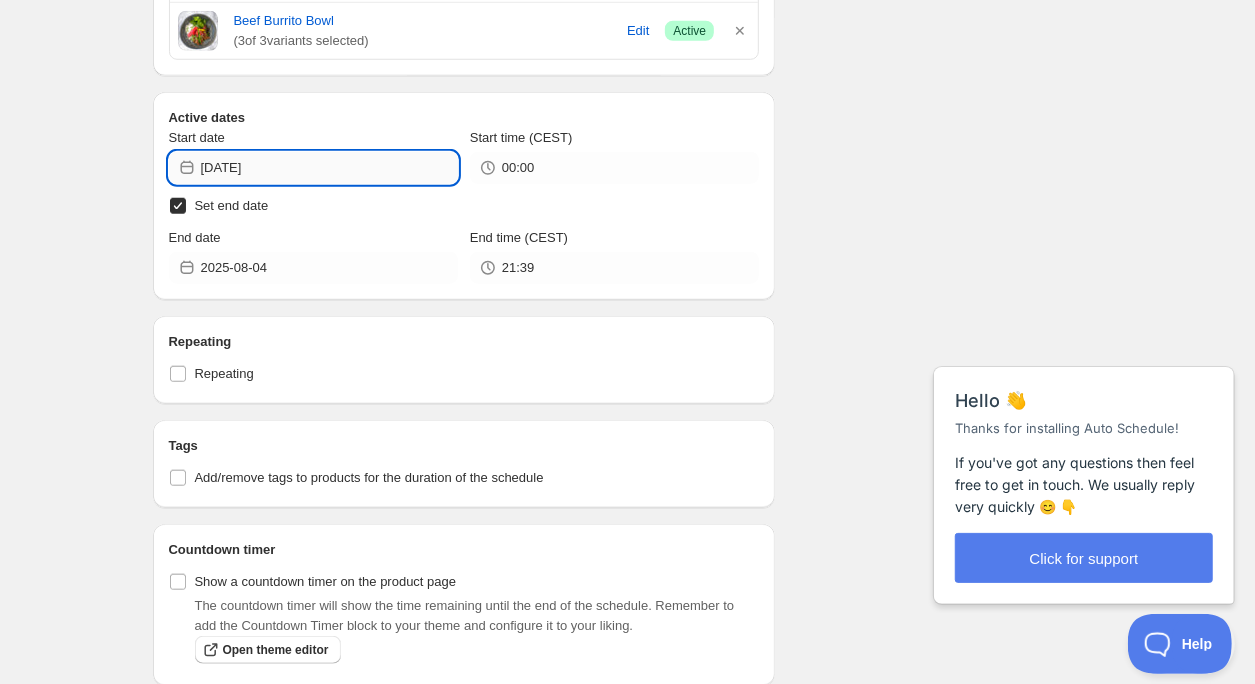 click on "[DATE]" at bounding box center (329, 168) 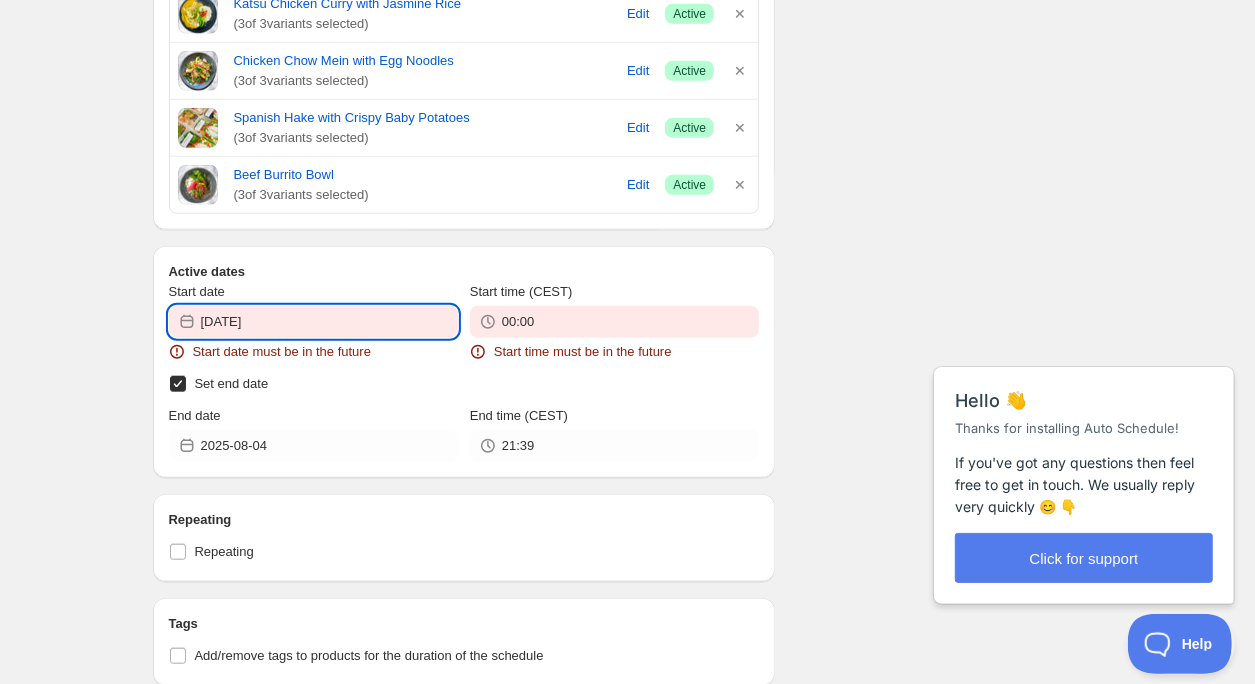 click on "[DATE]" at bounding box center [329, 322] 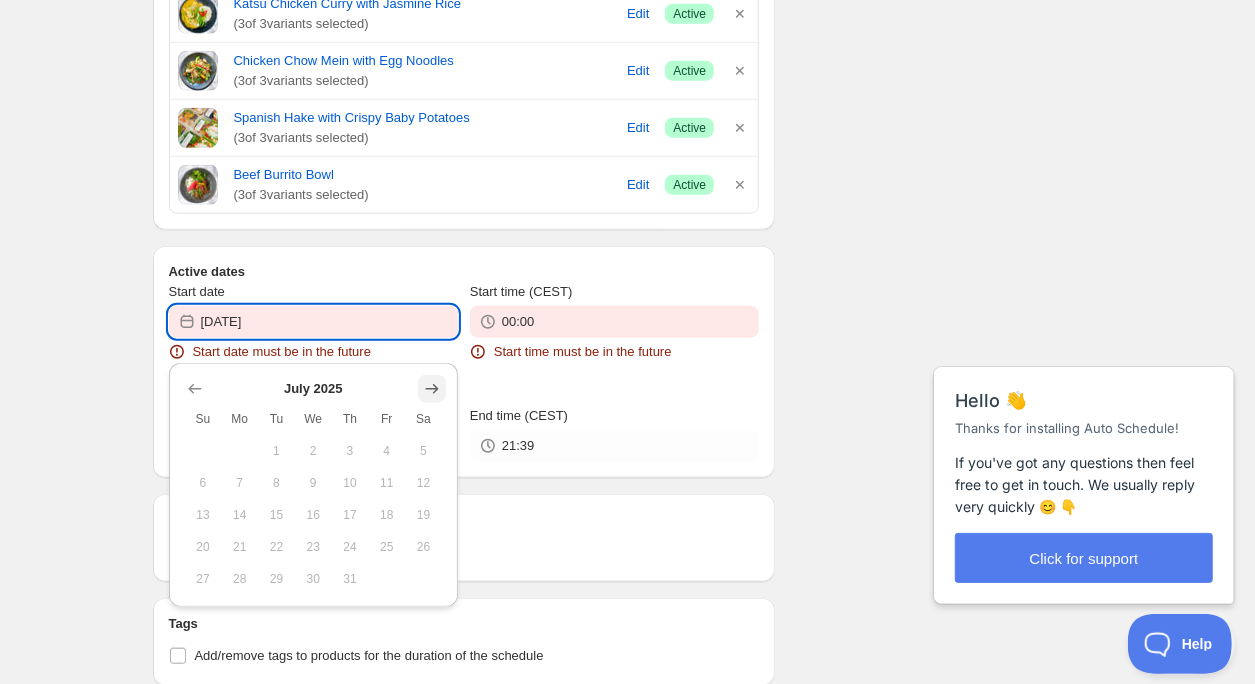 click 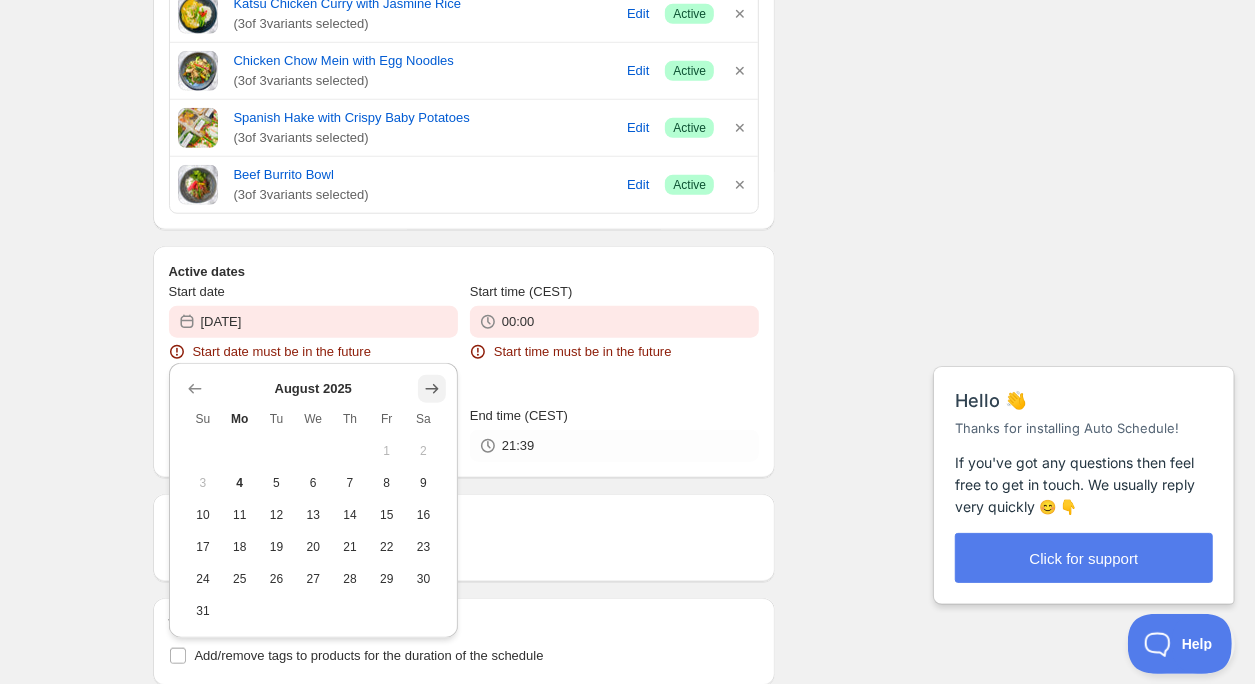 click 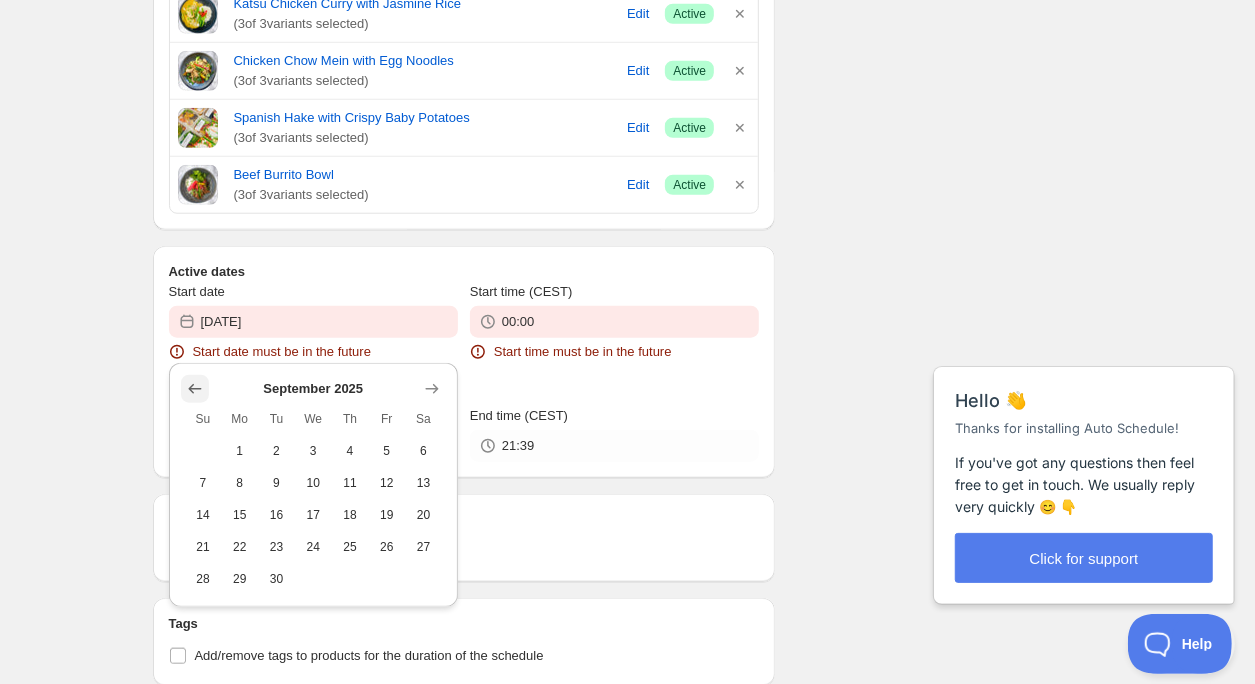click at bounding box center [195, 389] 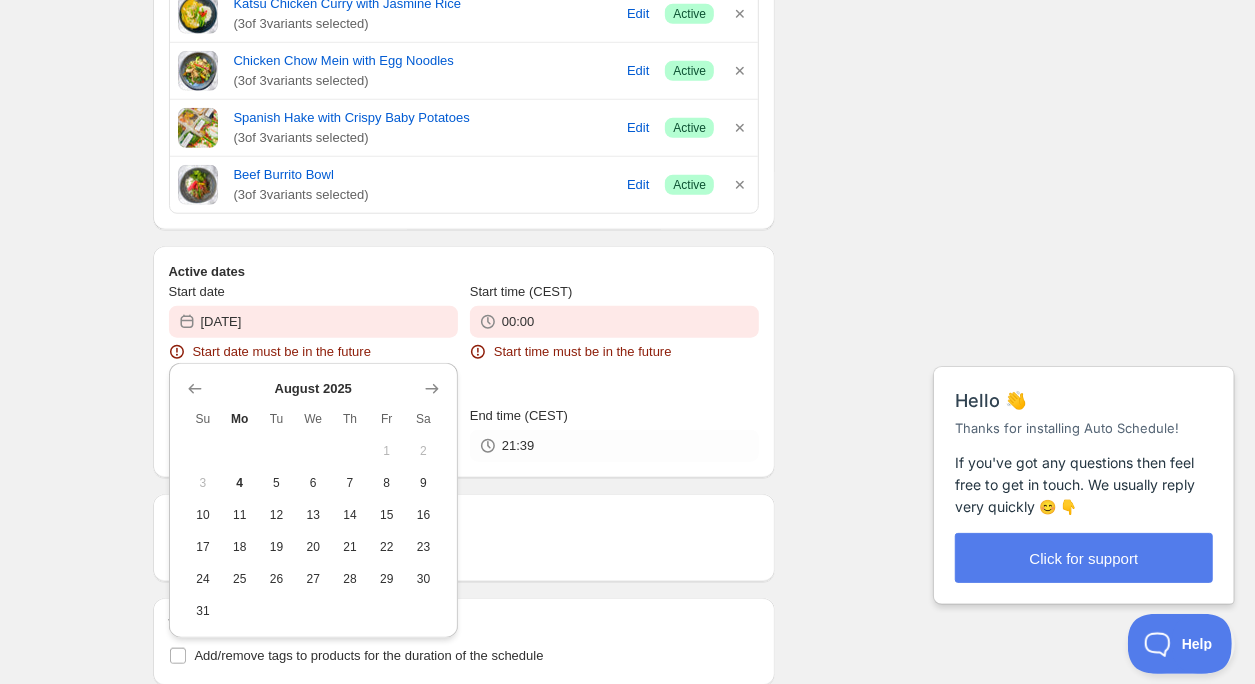 click on "4" at bounding box center (239, 483) 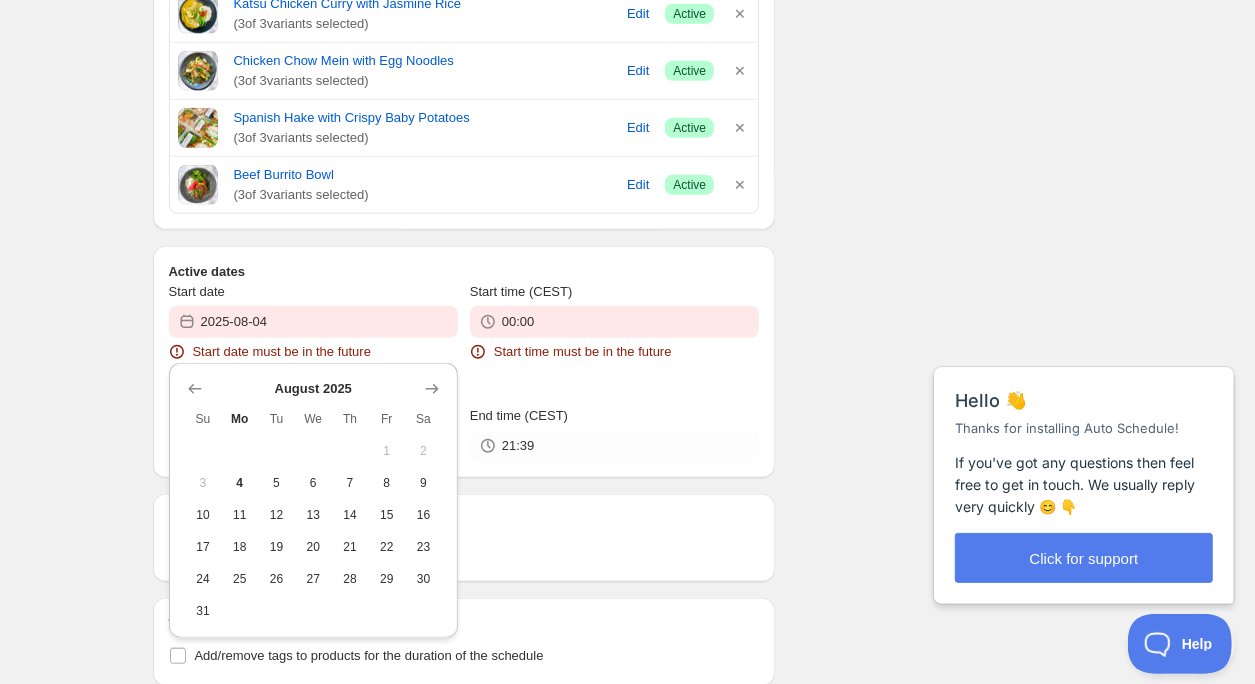 type on "21:30" 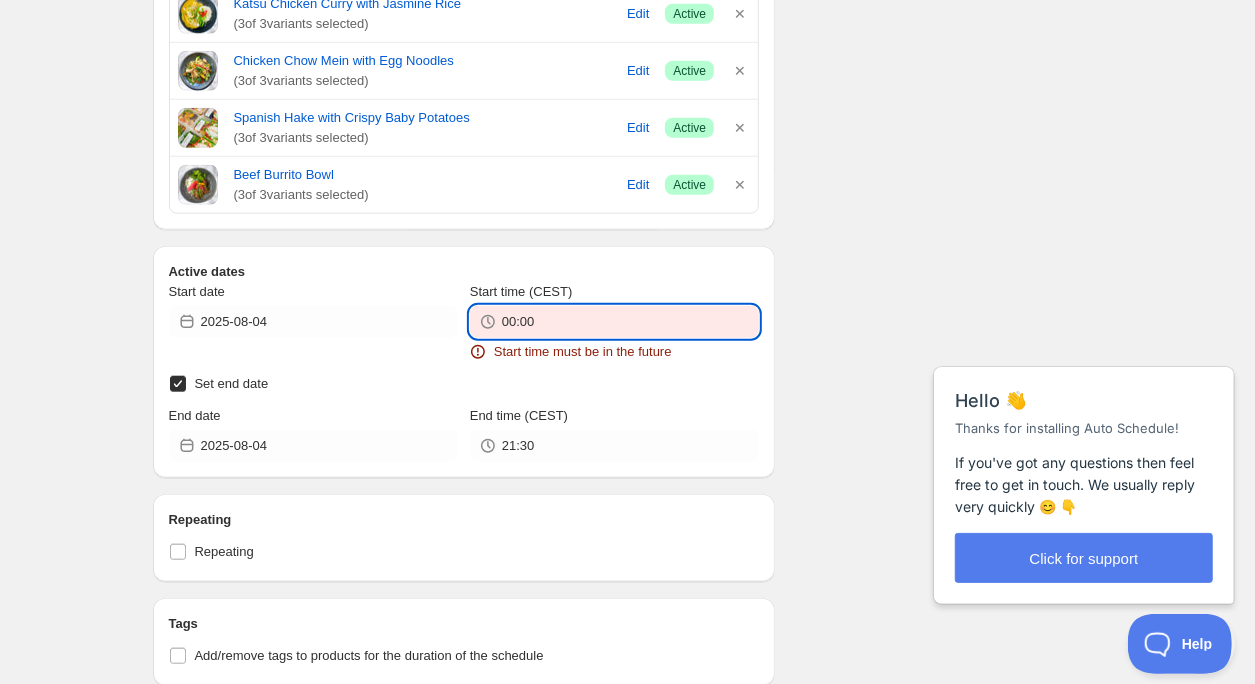 click on "00:00" at bounding box center [630, 322] 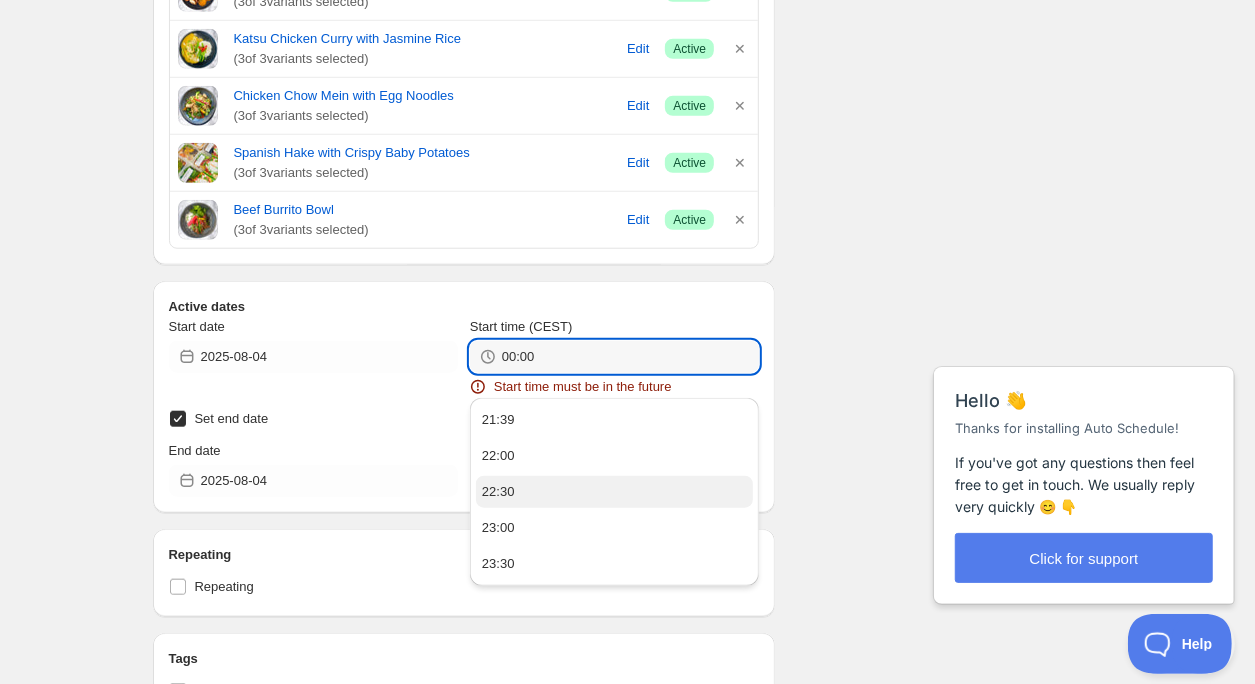 scroll, scrollTop: 894, scrollLeft: 0, axis: vertical 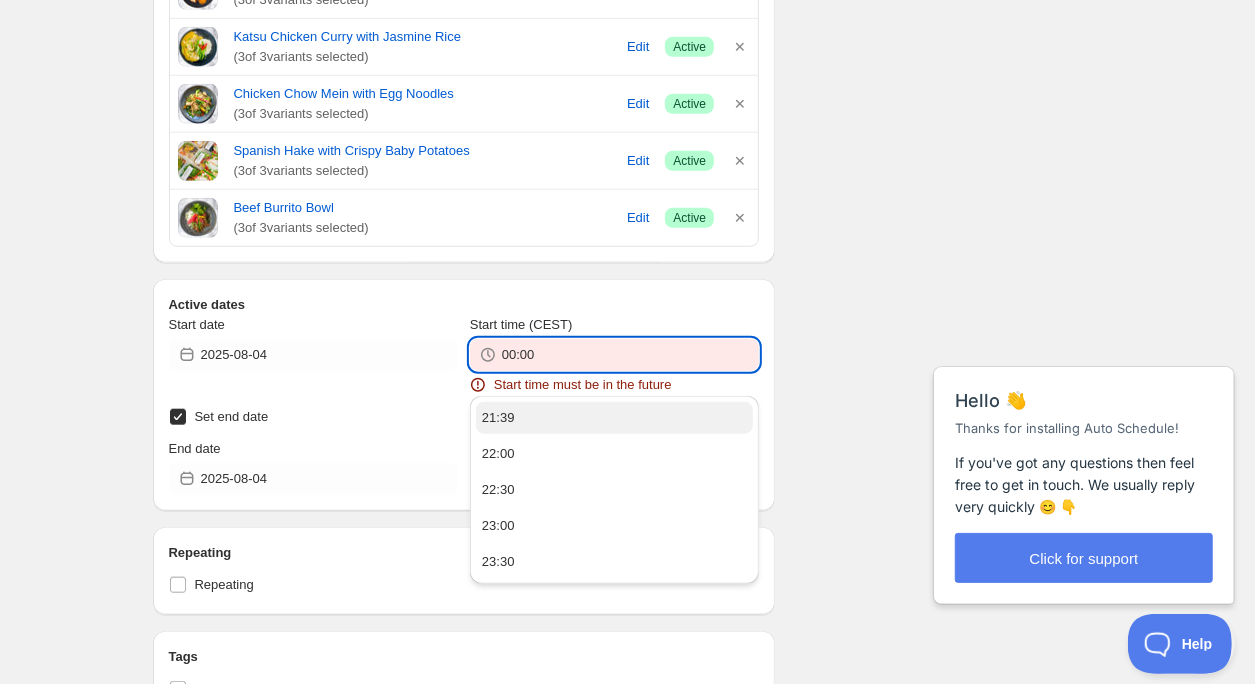 click on "21:39" at bounding box center [614, 418] 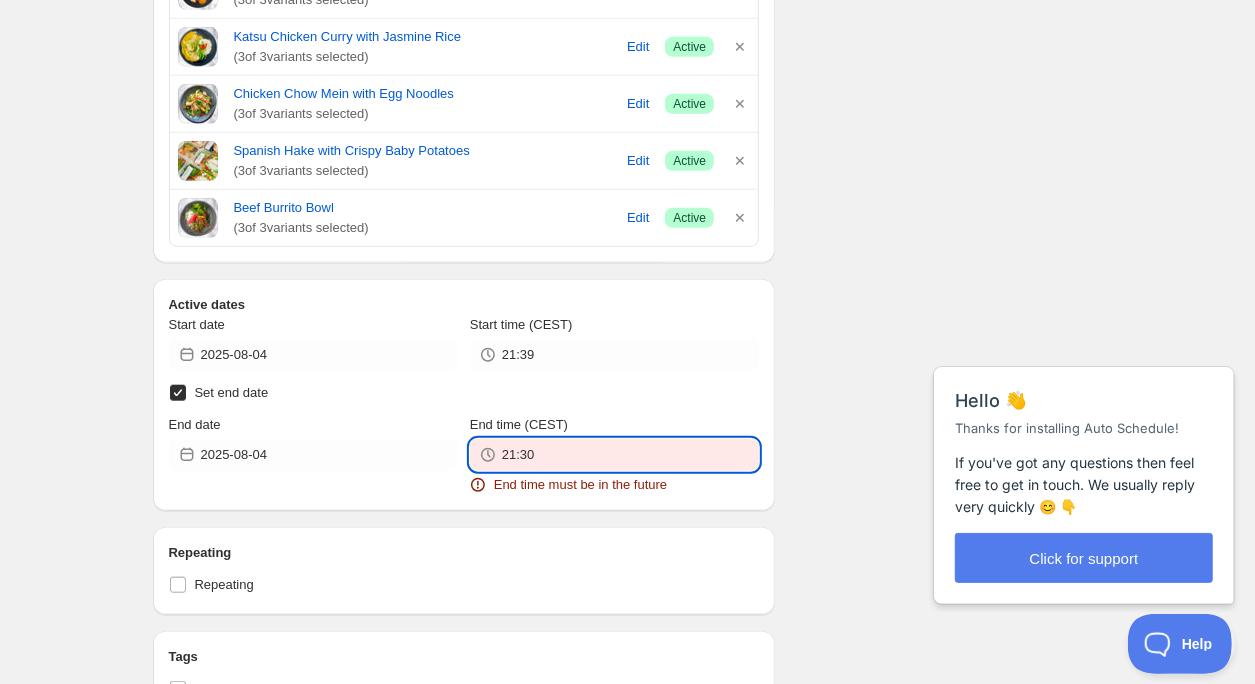 click on "21:30" at bounding box center [630, 455] 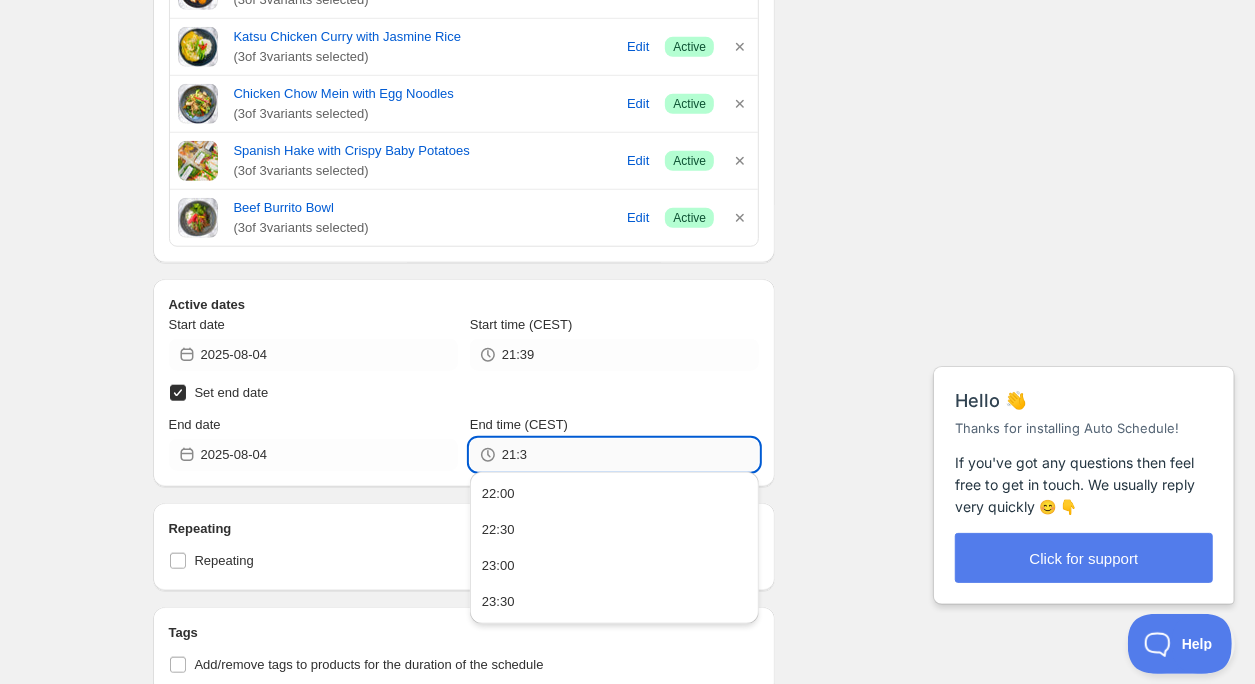 type on "21:39" 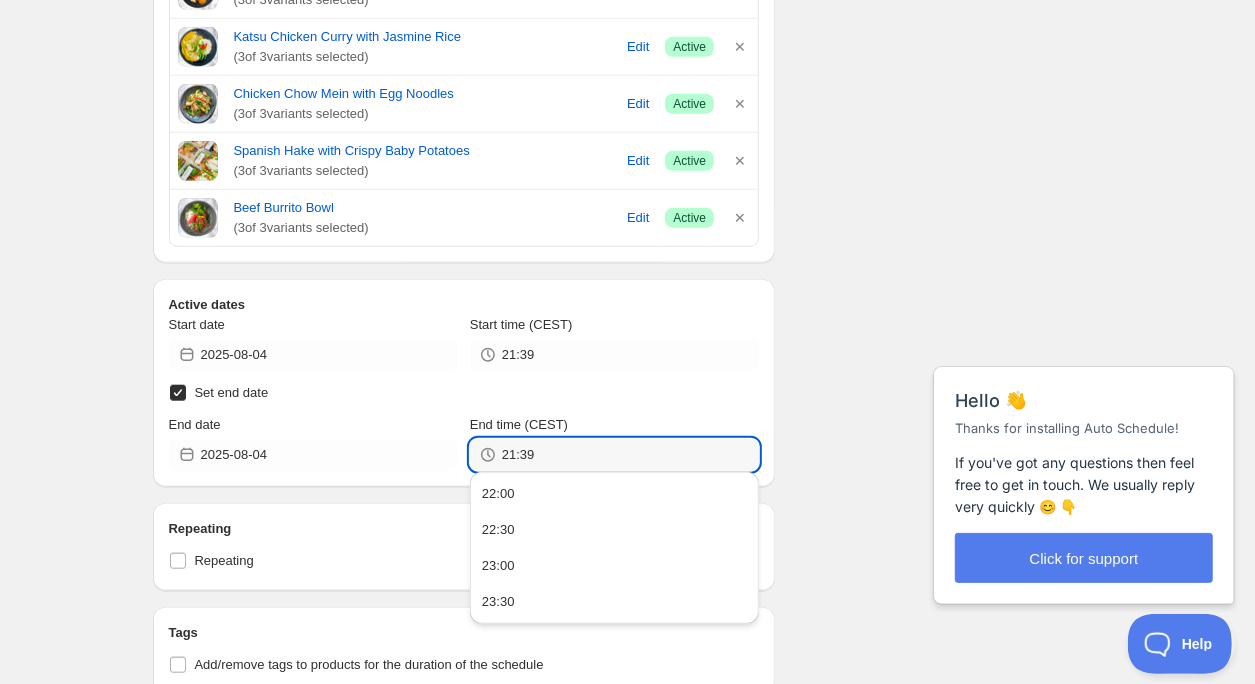 click on "Set end date" at bounding box center (464, 393) 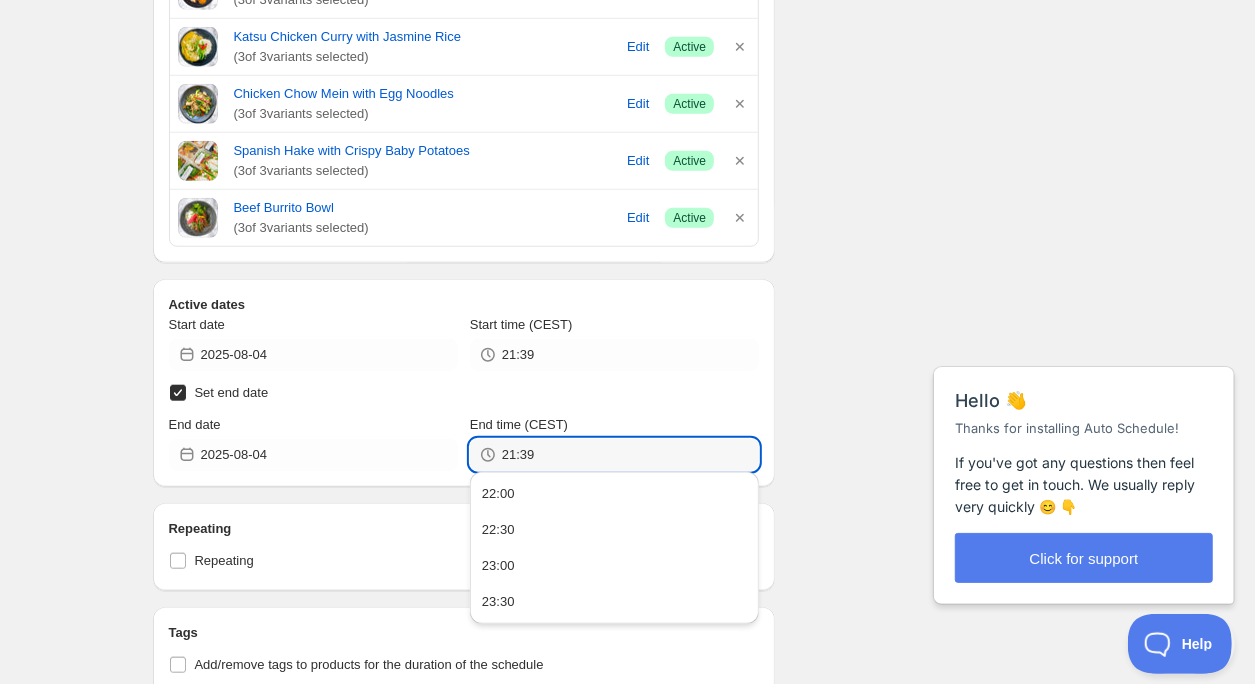 click on "Set end date" at bounding box center (178, 393) 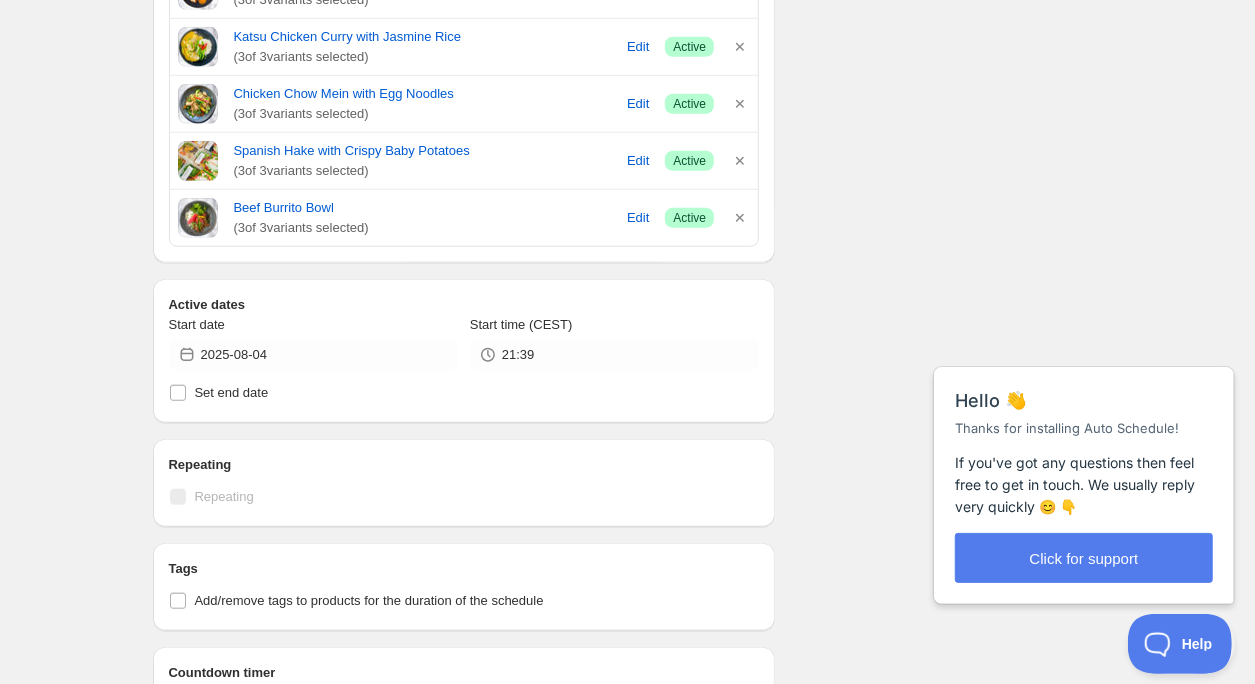 click on "Active dates Start date [DATE] Start time (CEST) [TIME] Set end date" at bounding box center [464, 351] 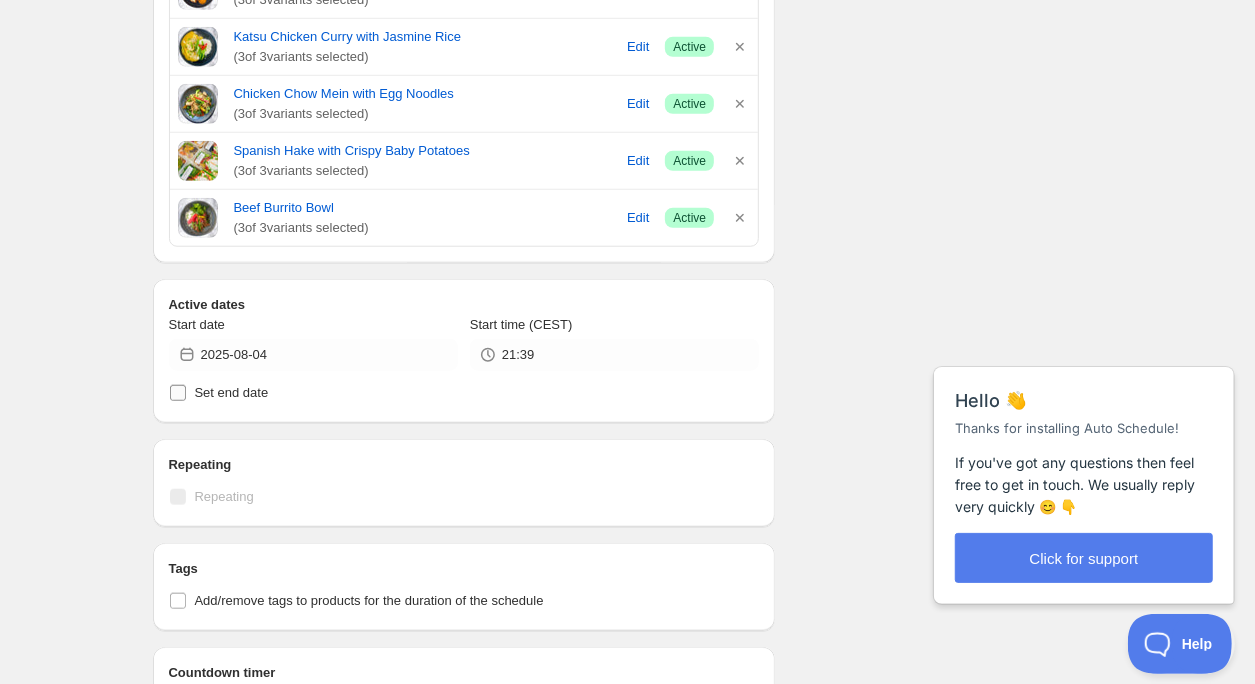 click on "Set end date" at bounding box center [464, 393] 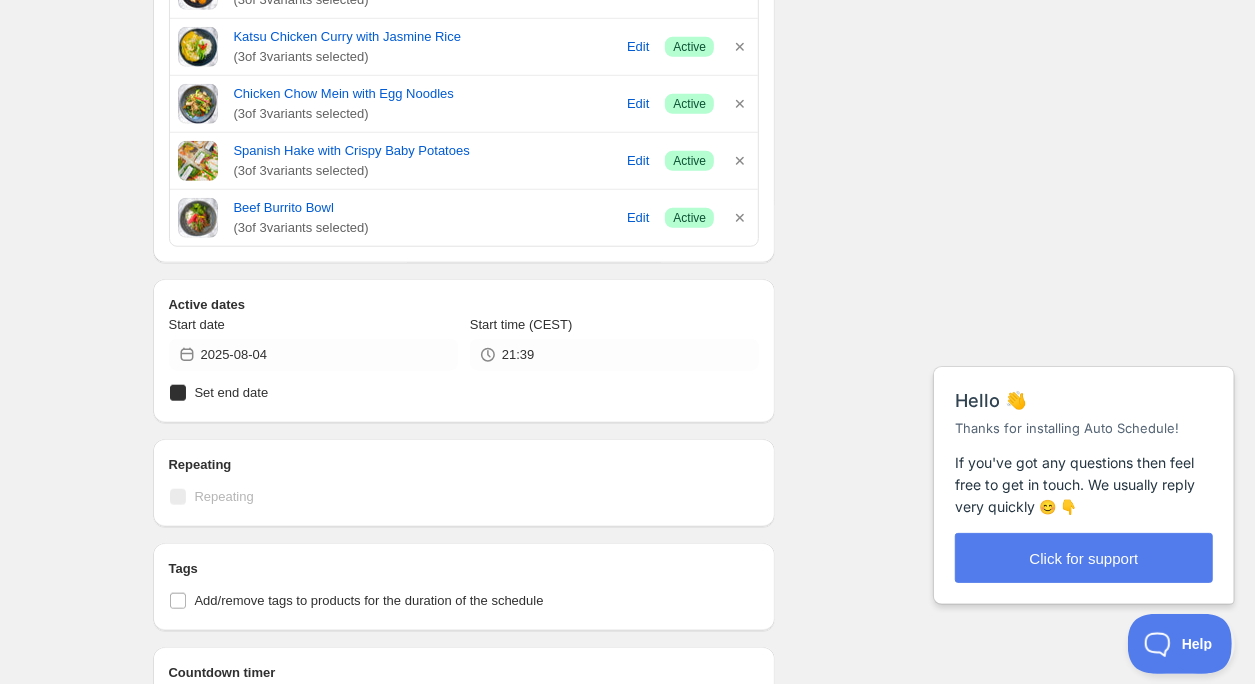 checkbox on "true" 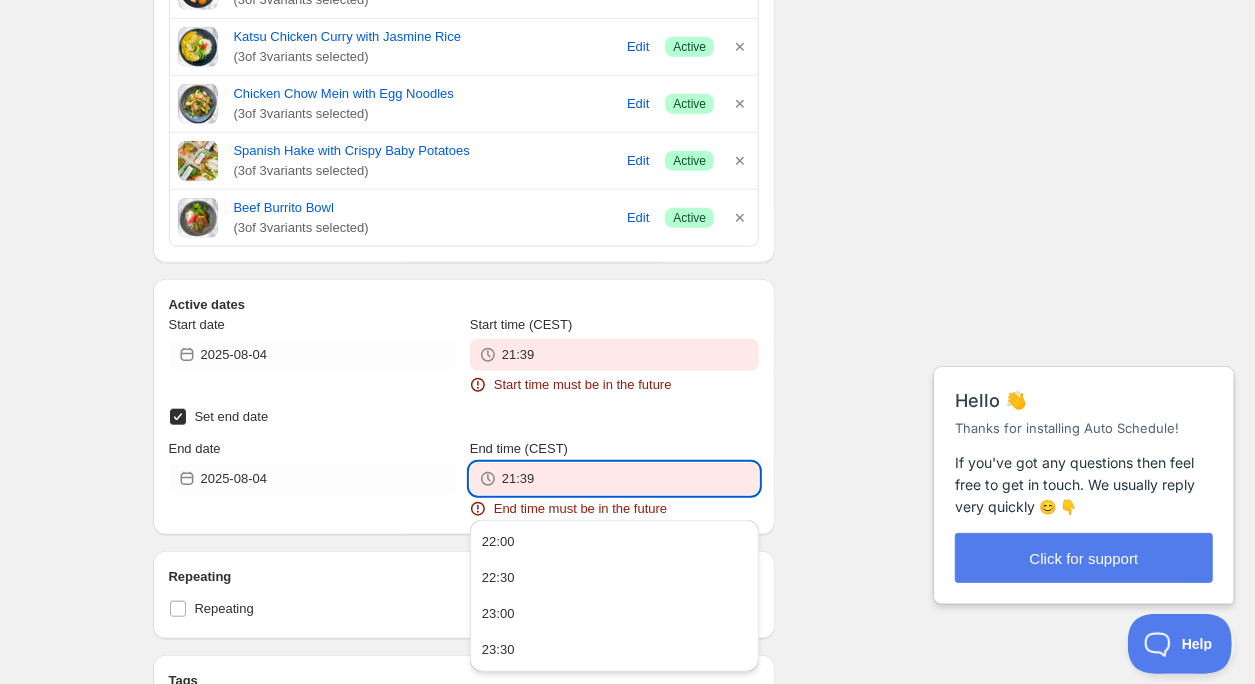 click on "21:39" at bounding box center [630, 479] 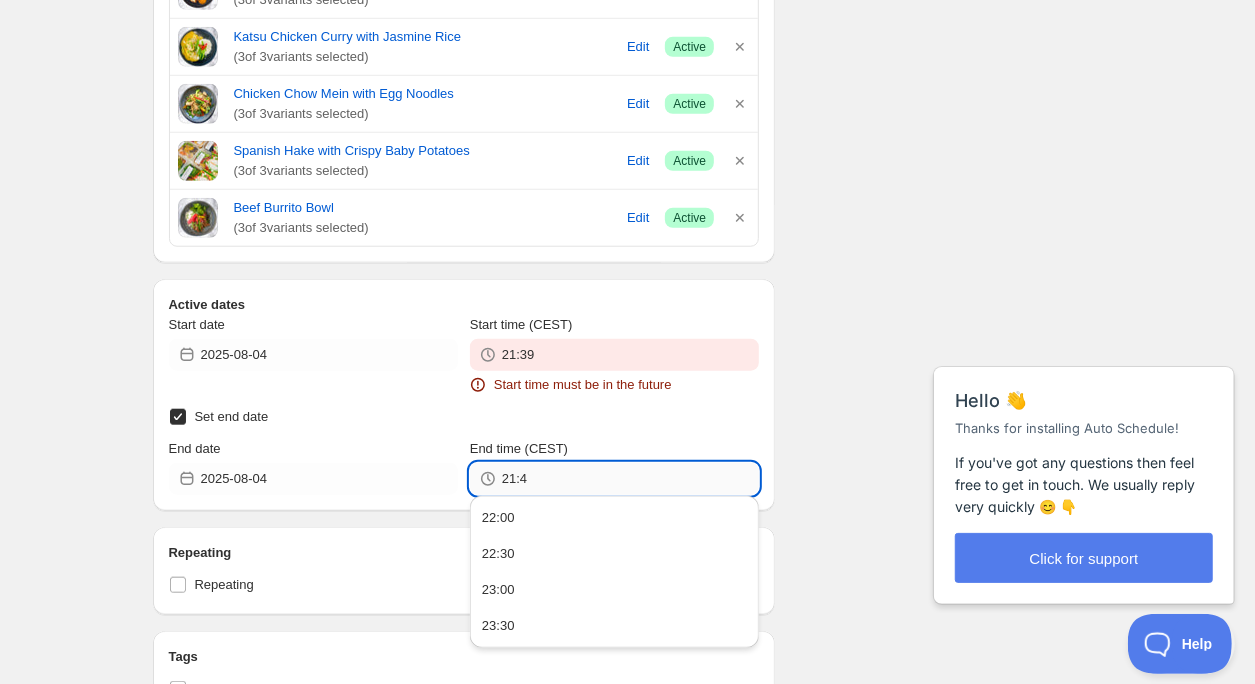 type on "[TIME]" 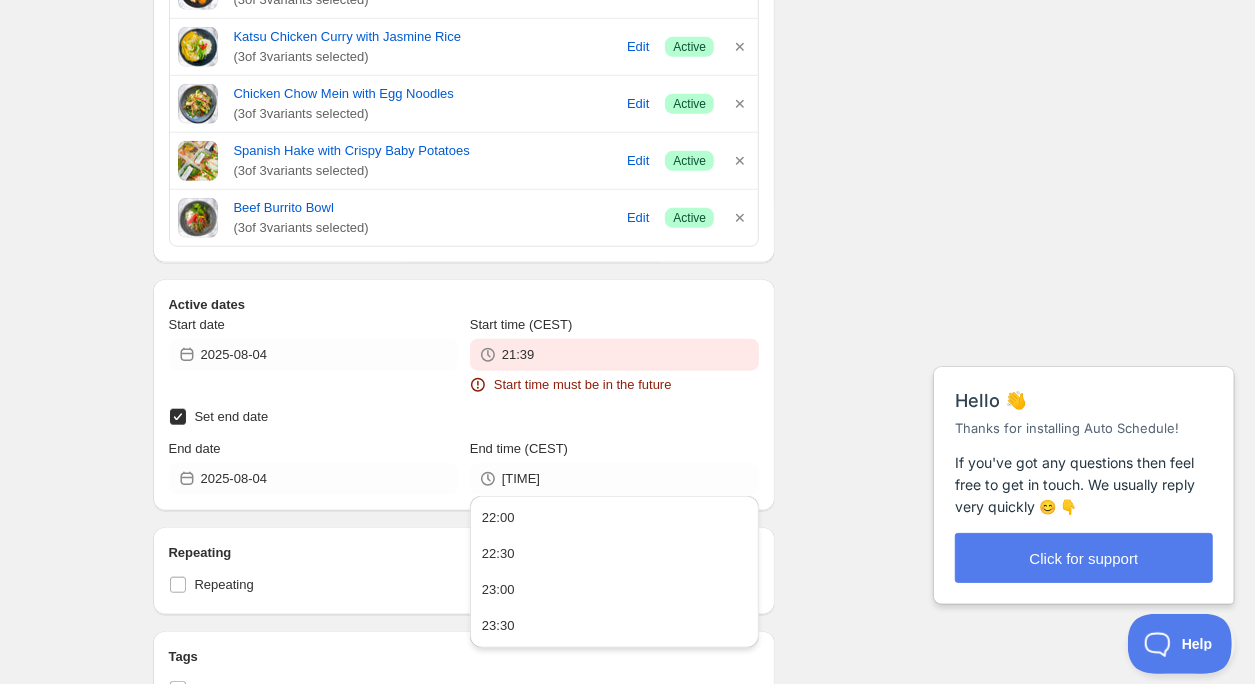 click on "Set end date" at bounding box center [464, 417] 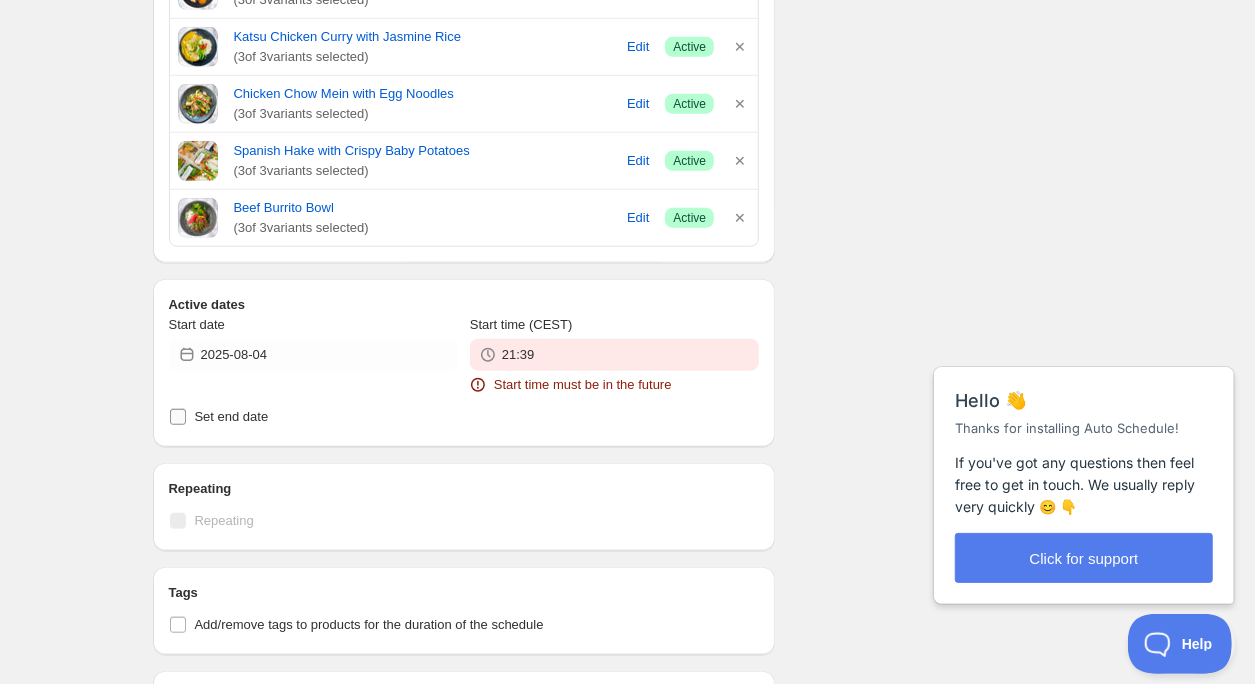 click on "Set end date" at bounding box center [464, 417] 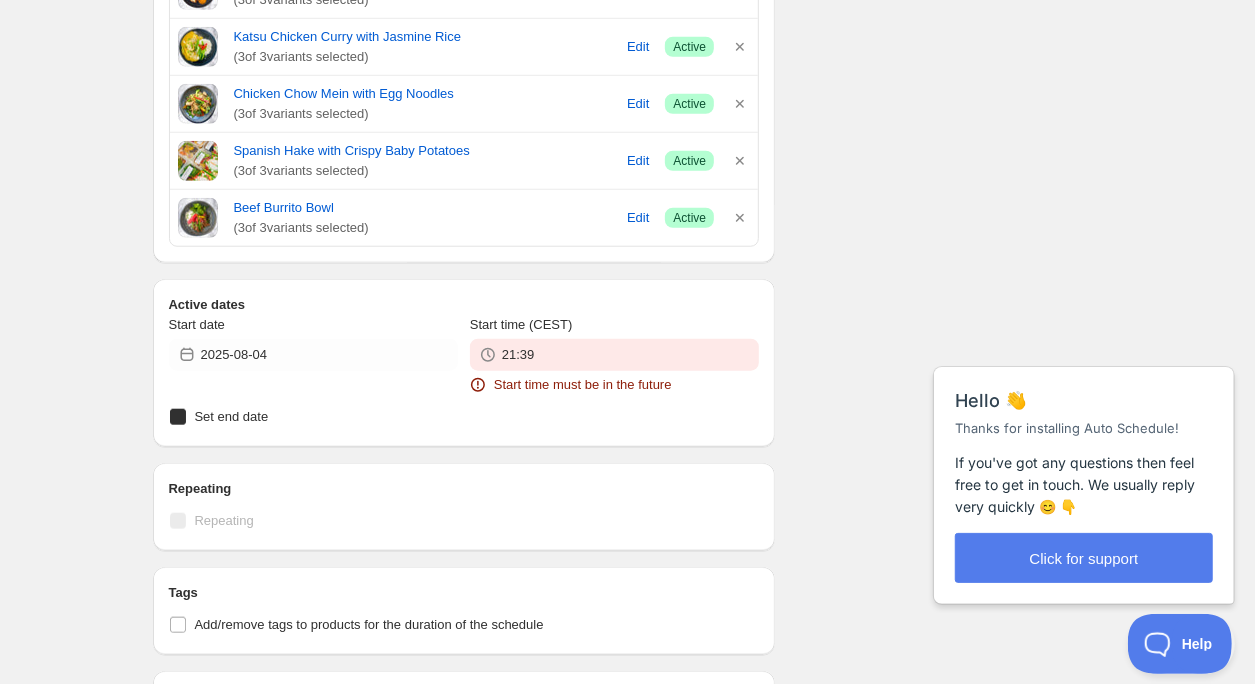 checkbox on "true" 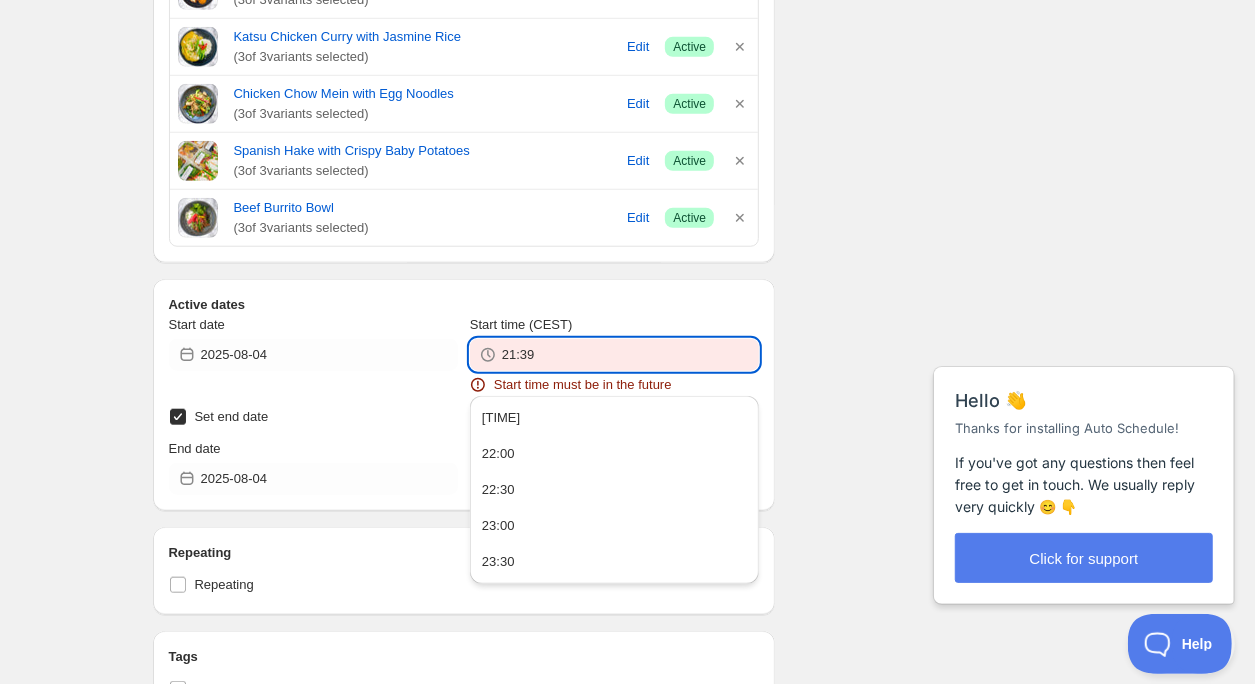 click on "21:39" at bounding box center (630, 355) 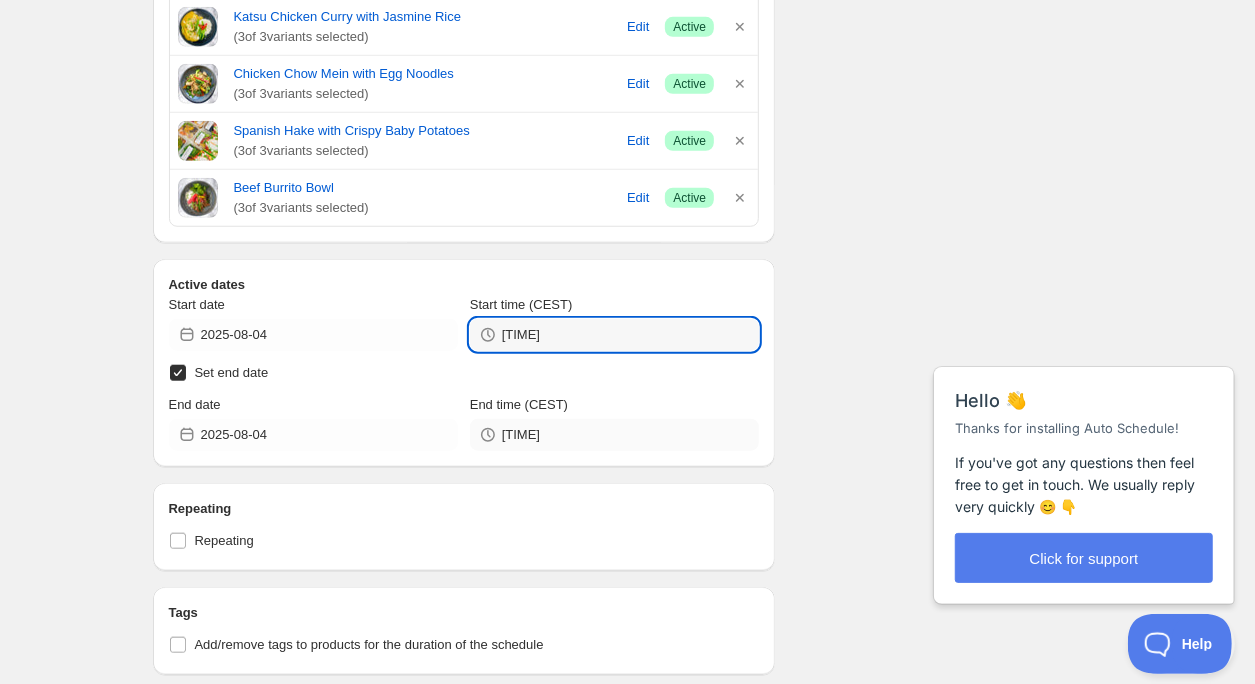 type on "[TIME]" 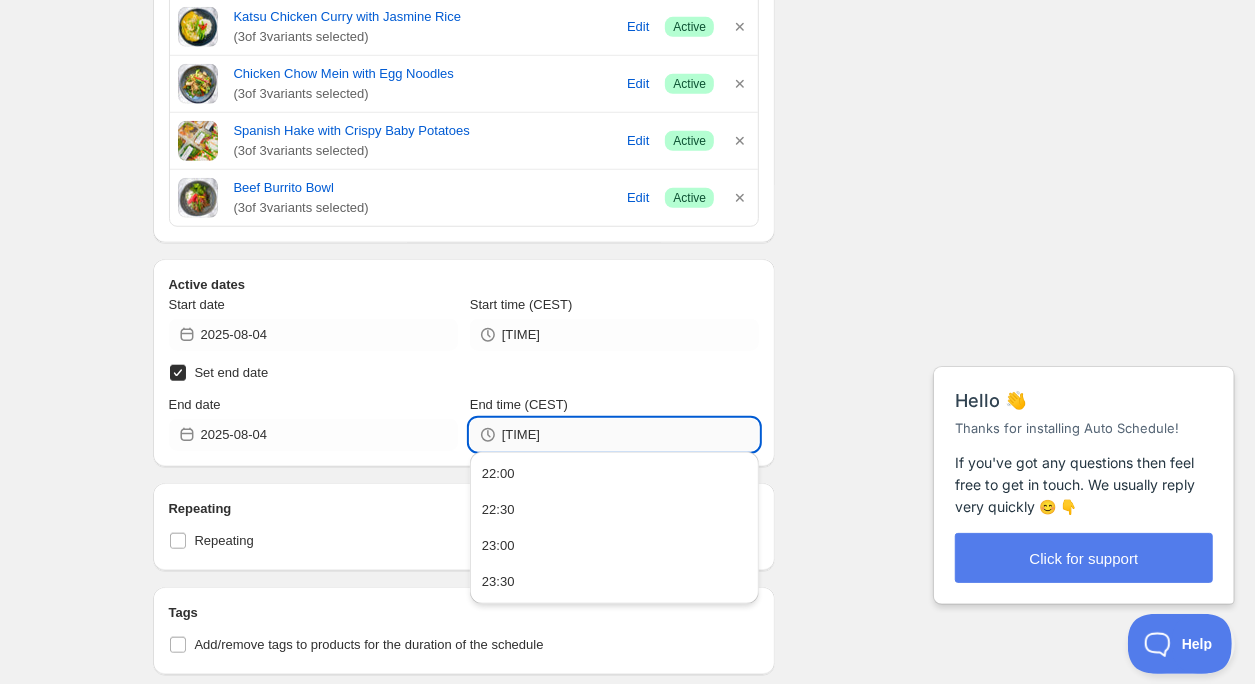 click on "[TIME]" at bounding box center (630, 435) 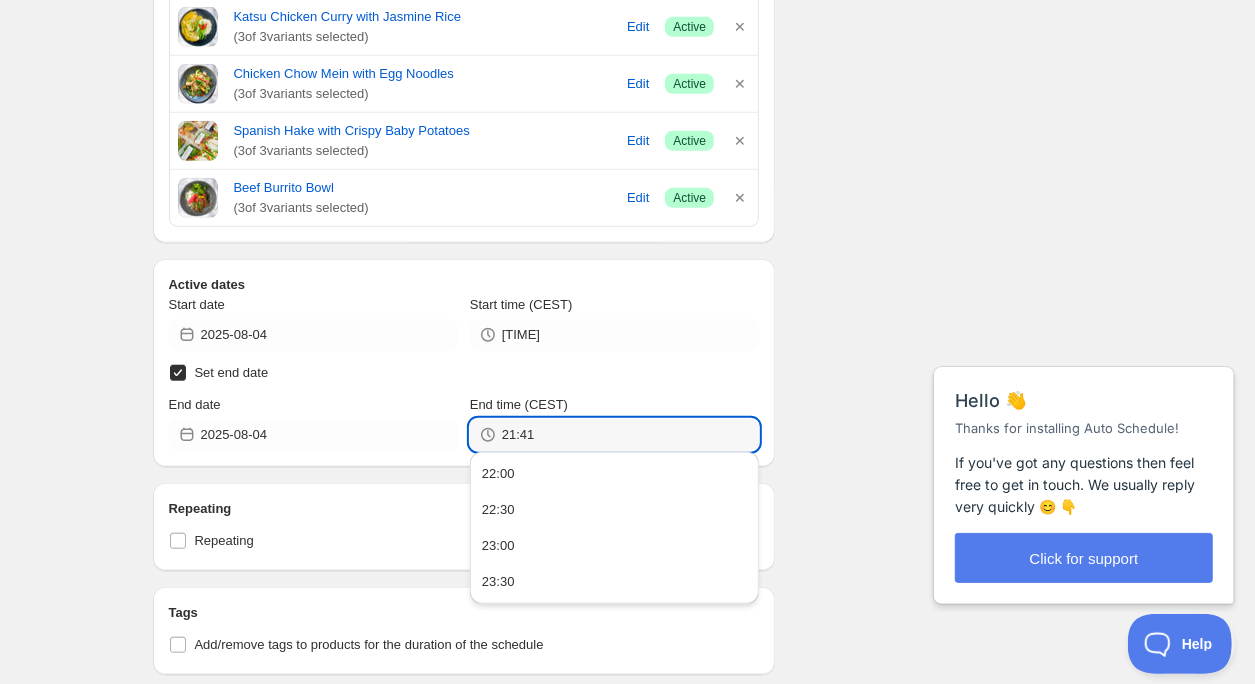 type on "21:41" 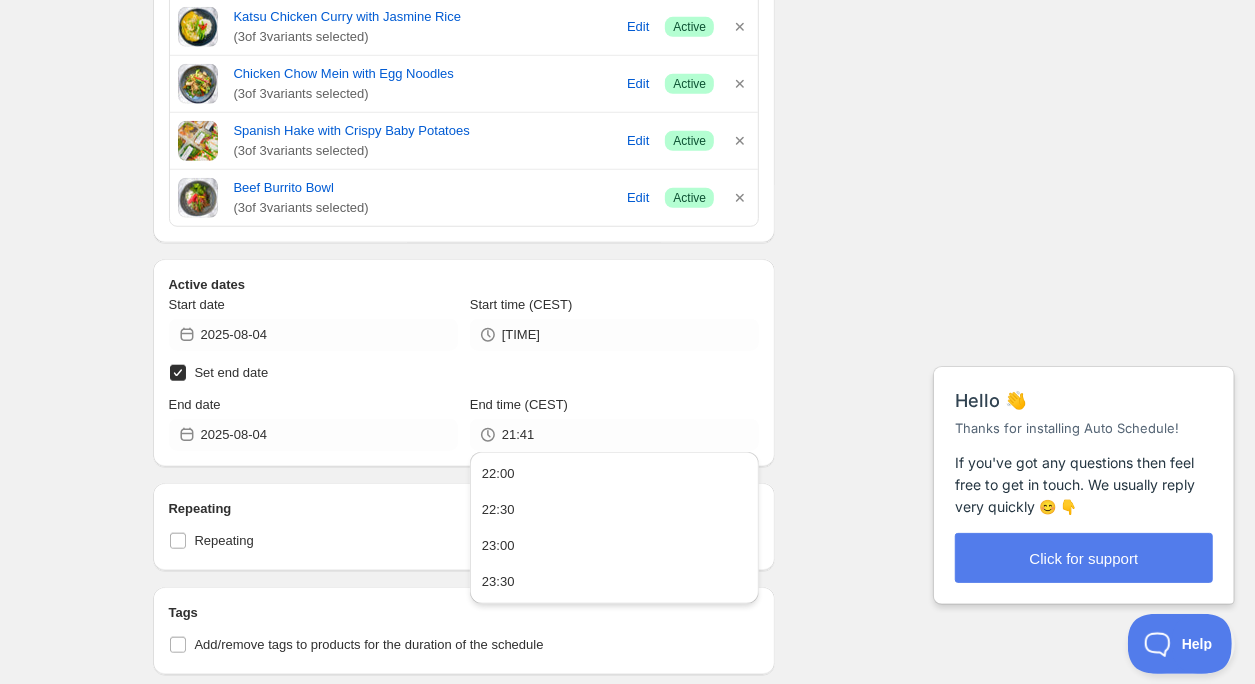 click on "There were some issues with your form submission Start time must be in the future Schedule name WS [NUMBER]-[NUMBER]: [PRODUCT], [PRODUCT], [PRODUCT], [PRODUCT], [PRODUCT], [PRODUCT] Your customers won't see this Action Action Publish product(s) Products will be published on the start date Unpublish product(s) Products will be unpublished on the start date Product selection Entity type Specific products Specific collections Specific tags Specific vendors Browse [PRODUCT] ( [NUMBER] of [NUMBER] variants selected) Edit Success Active [PRODUCT] ( [NUMBER] of [NUMBER] variants selected) Edit Success Active [PRODUCT] ( [NUMBER] of [NUMBER] variants selected) Edit Success Active [PRODUCT] ( [NUMBER] of [NUMBER] variants selected) Edit Success Active [PRODUCT] ( [NUMBER] of [NUMBER] variants selected) Edit Success Active [PRODUCT] ( [NUMBER] of [NUMBER] variants selected) Edit [TIME]" at bounding box center (620, 388) 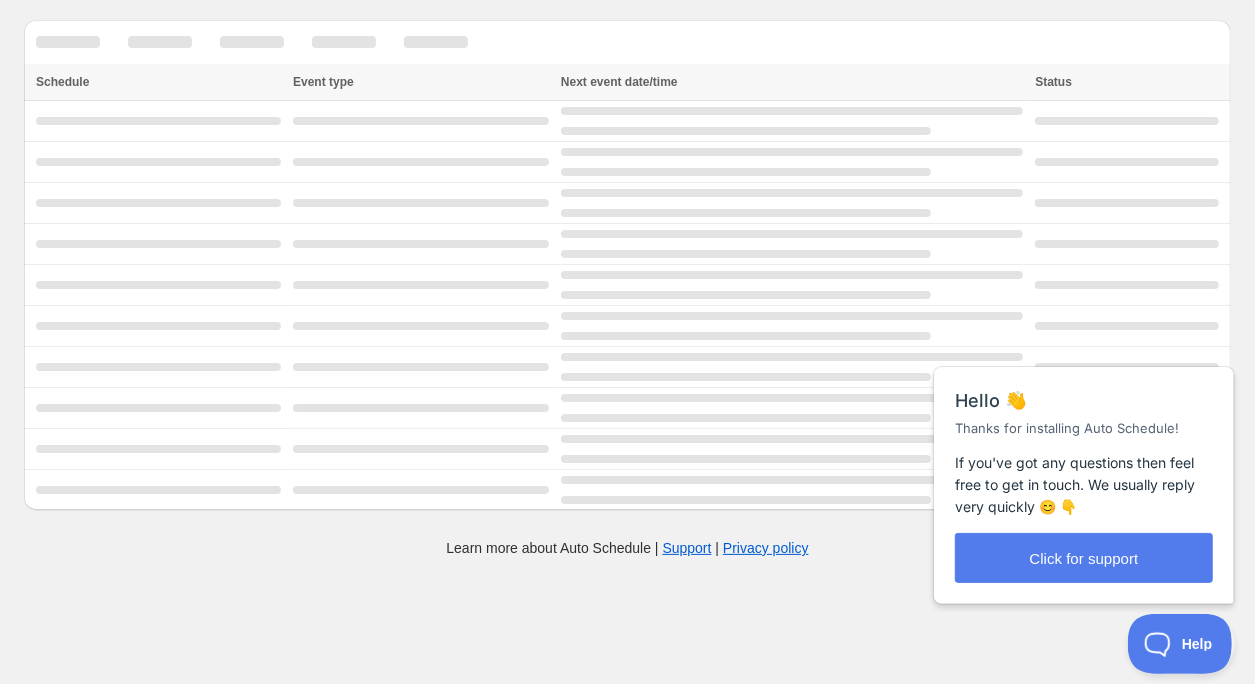 scroll, scrollTop: 0, scrollLeft: 0, axis: both 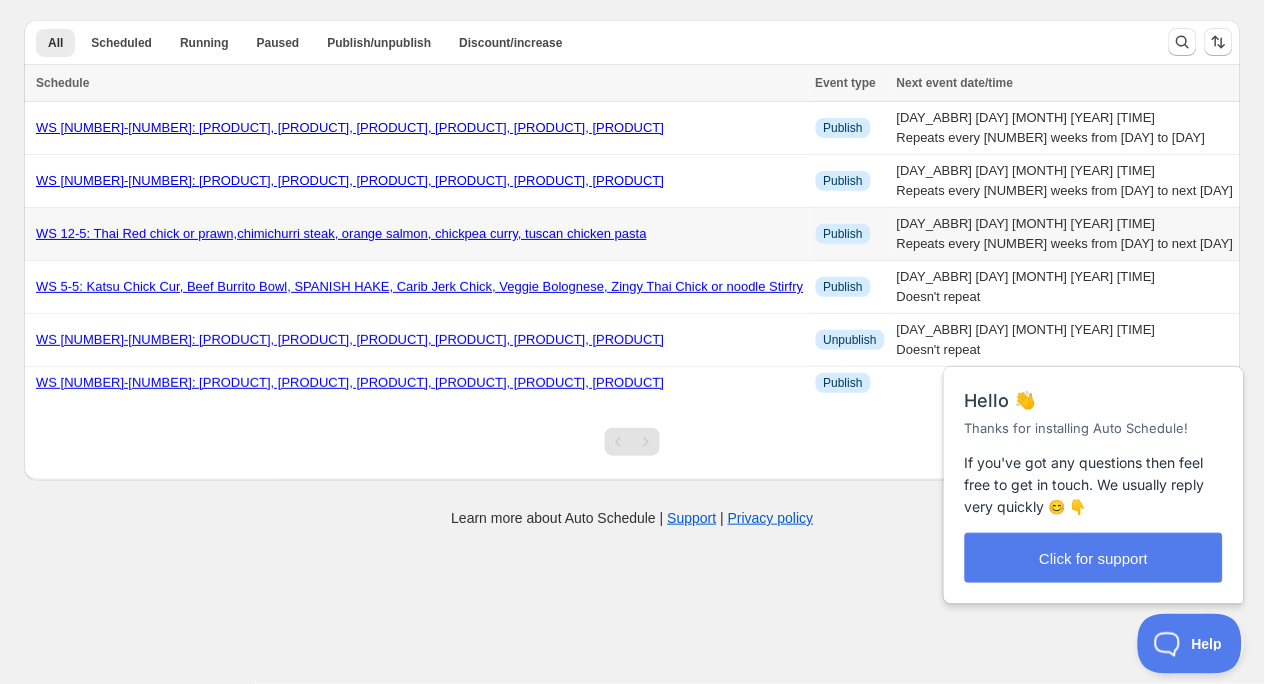 click on "WS 12-5: Thai Red chick or prawn,chimichurri steak, orange salmon,  chickpea curry, tuscan chicken pasta" at bounding box center (420, 234) 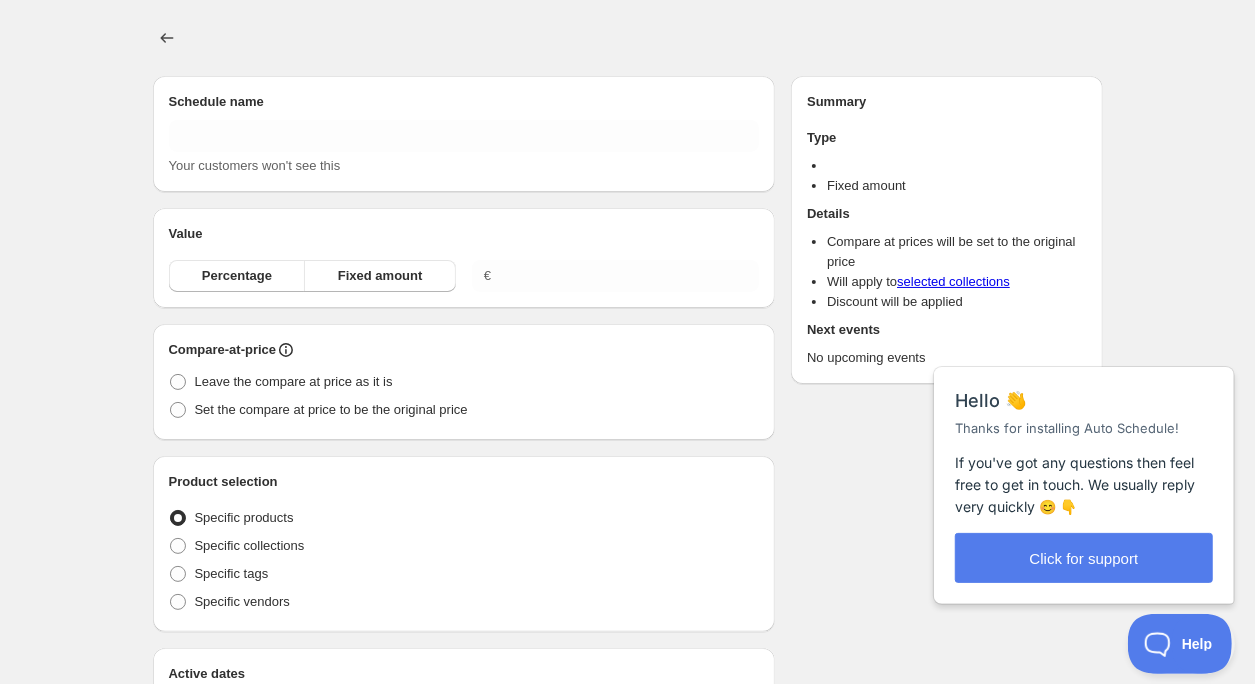 type on "WS 12-5: Thai Red chick or prawn,chimichurri steak, orange salmon,  chickpea curry, tuscan chicken pasta" 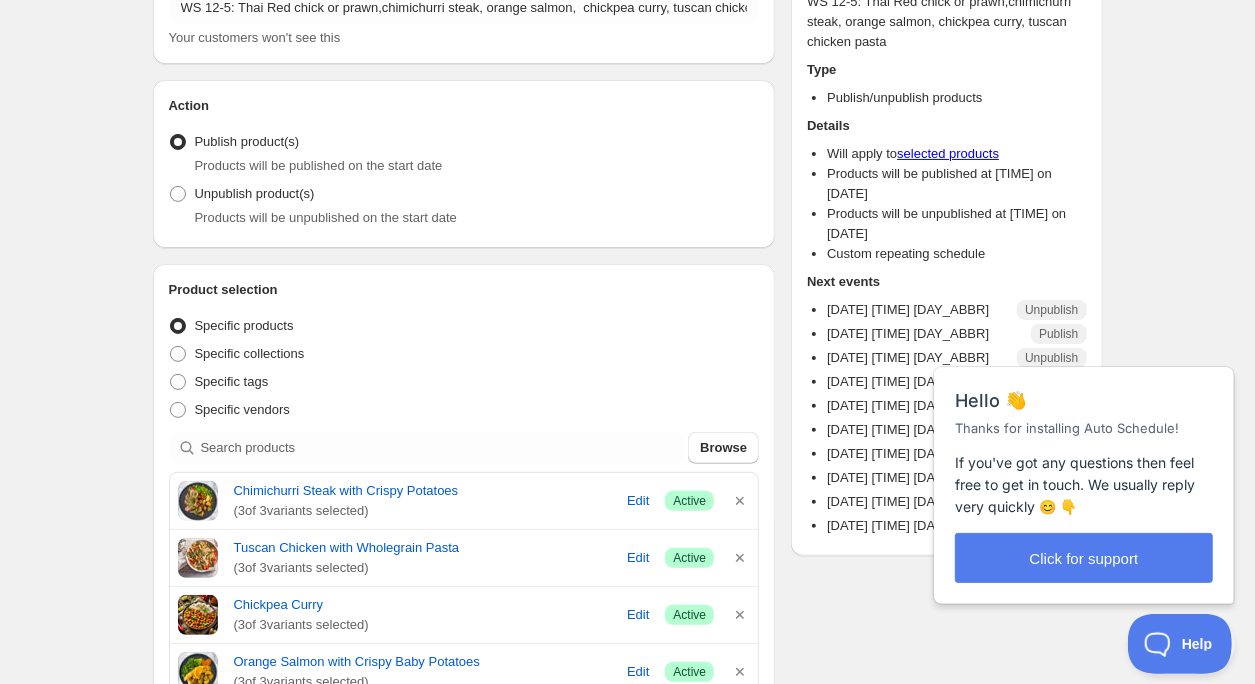 scroll, scrollTop: 143, scrollLeft: 0, axis: vertical 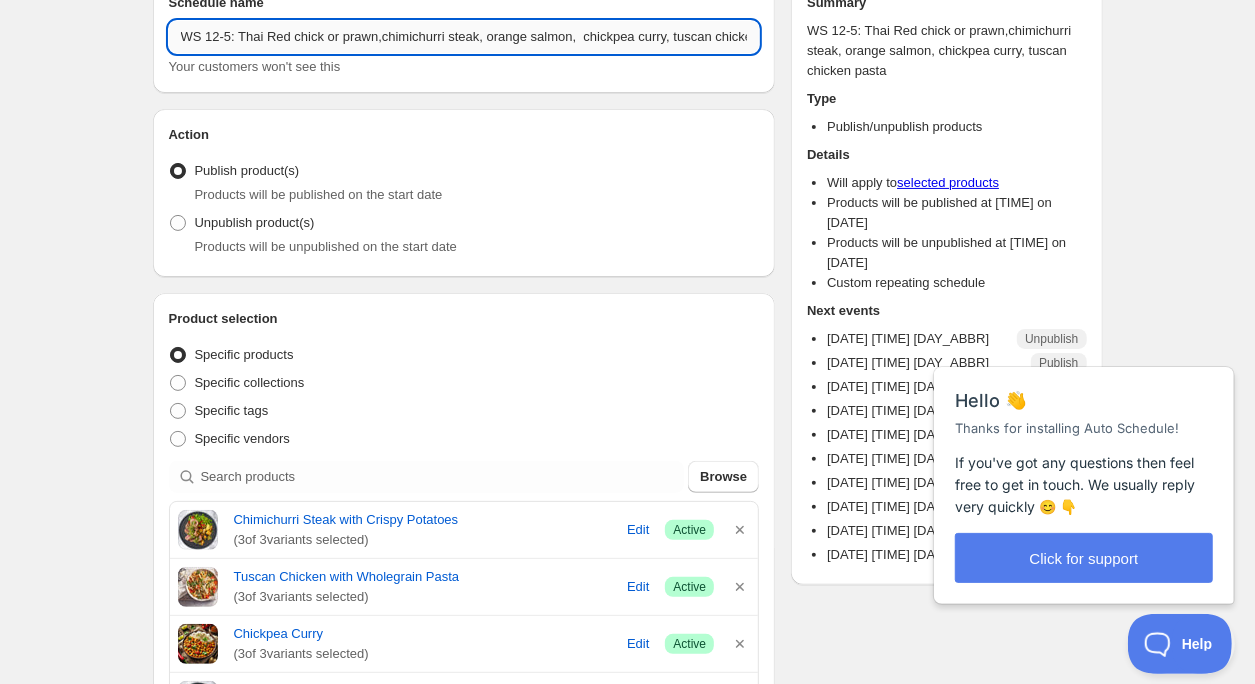 click on "WS 12-5: Thai Red chick or prawn,chimichurri steak, orange salmon,  chickpea curry, tuscan chicken pasta" at bounding box center (464, 37) 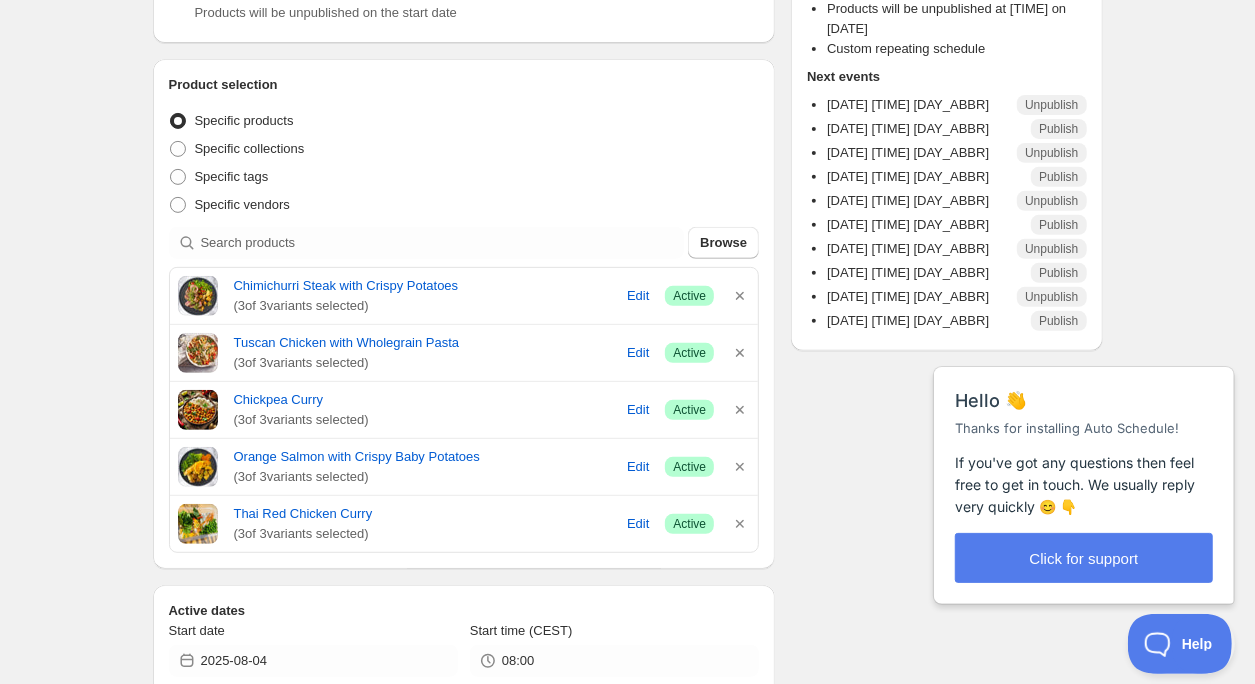 scroll, scrollTop: 378, scrollLeft: 0, axis: vertical 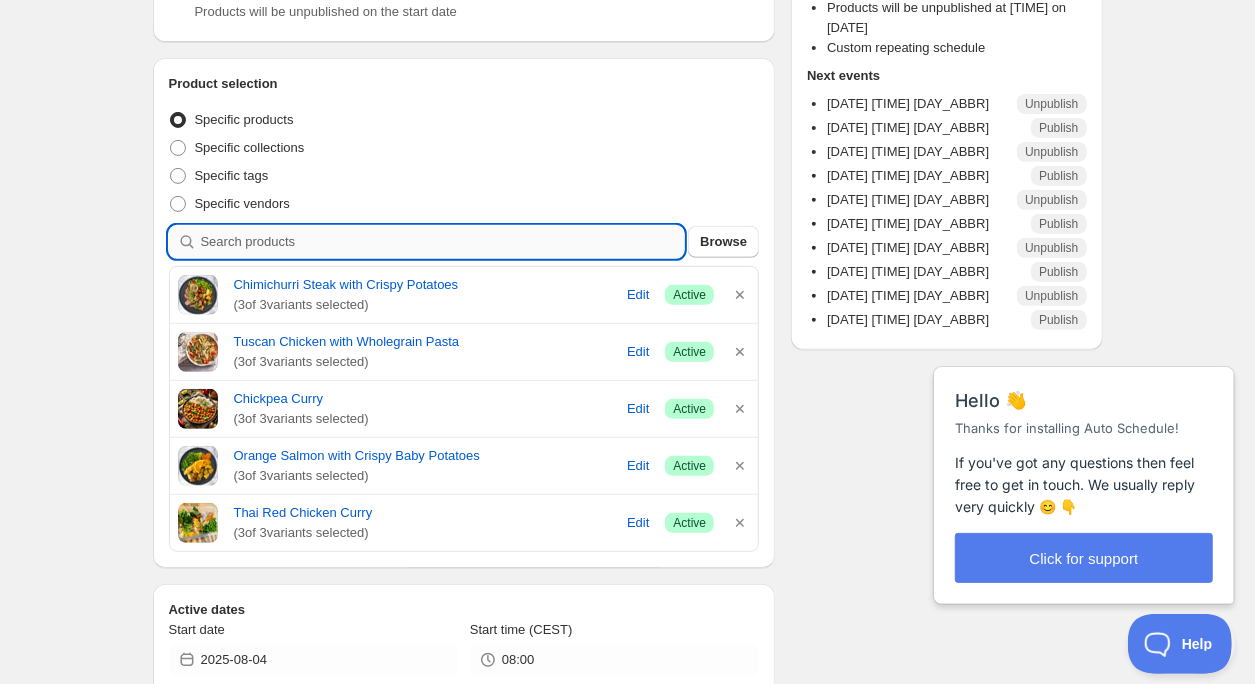 click at bounding box center [443, 242] 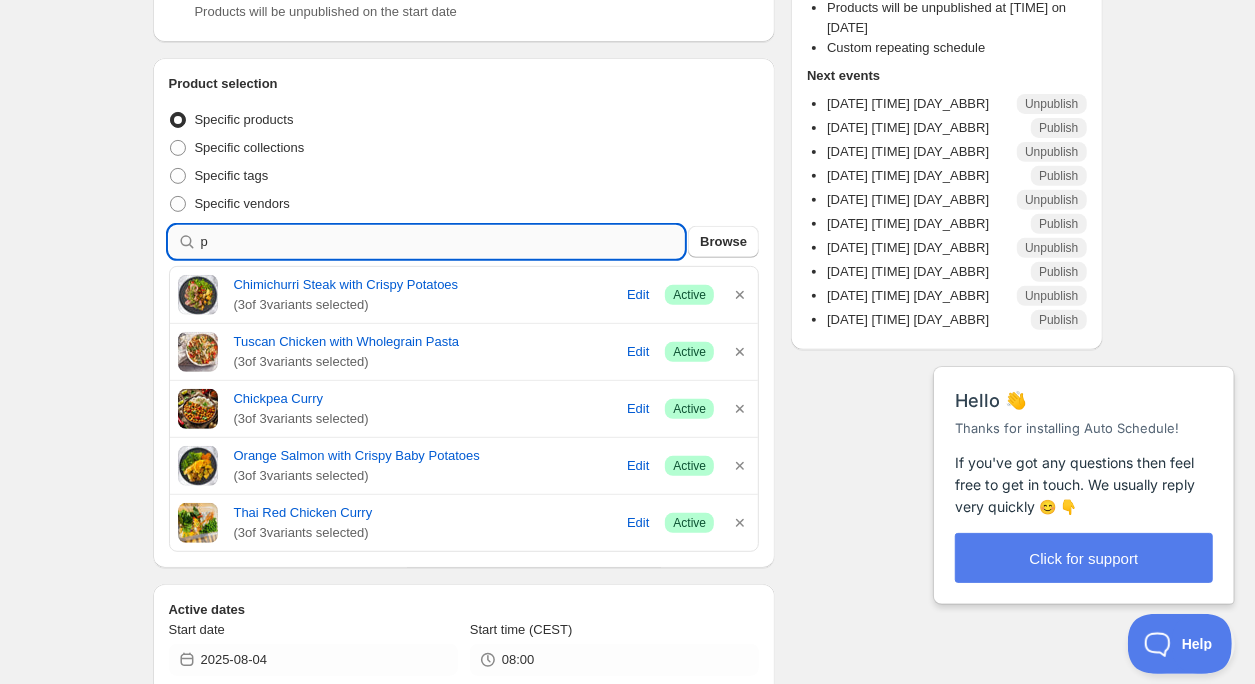 type on "p" 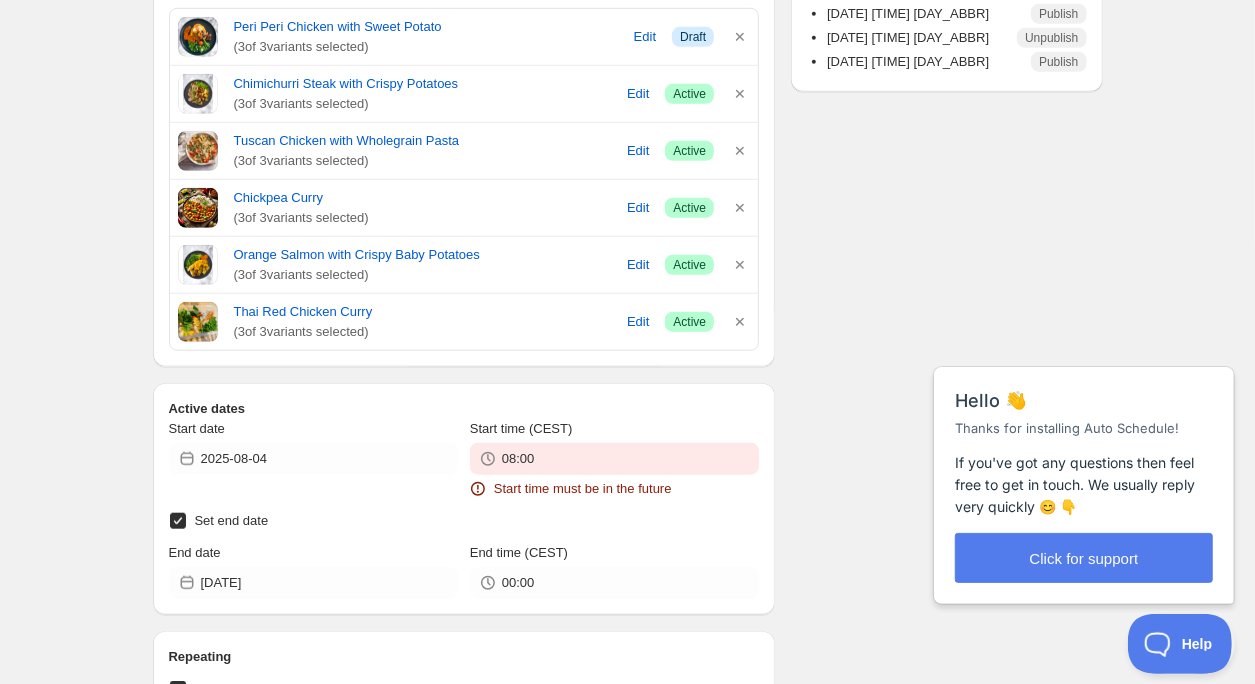scroll, scrollTop: 776, scrollLeft: 0, axis: vertical 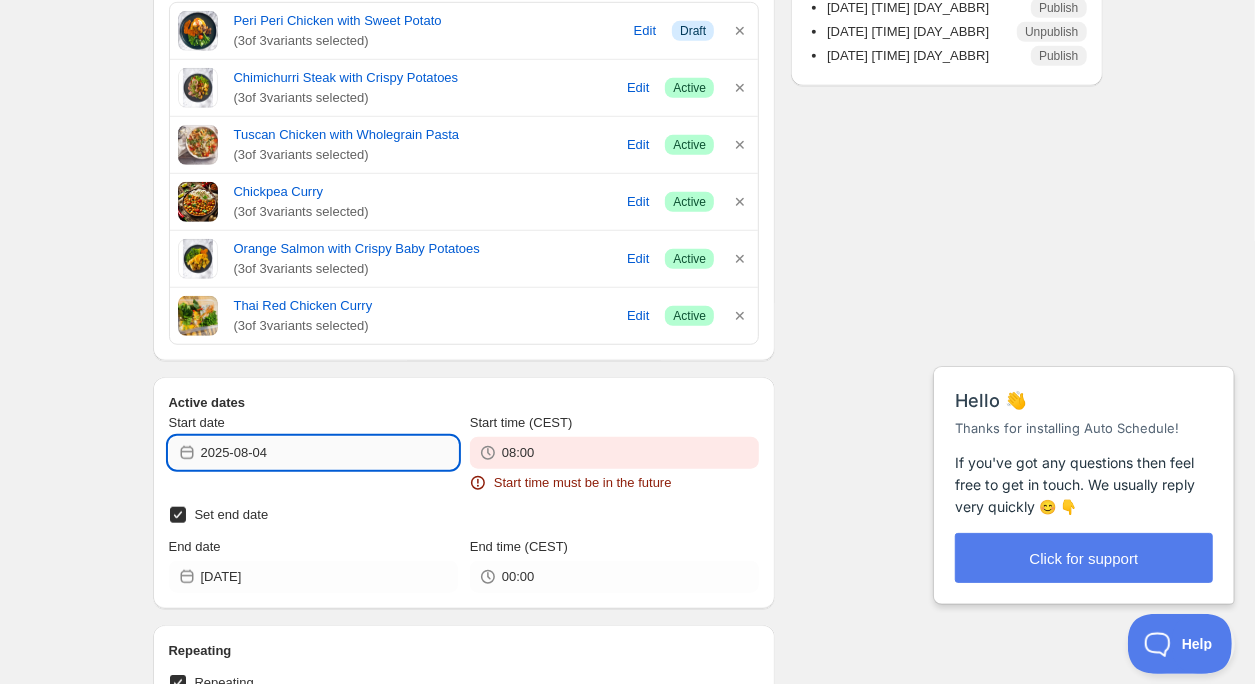 click on "2025-08-04" at bounding box center (329, 453) 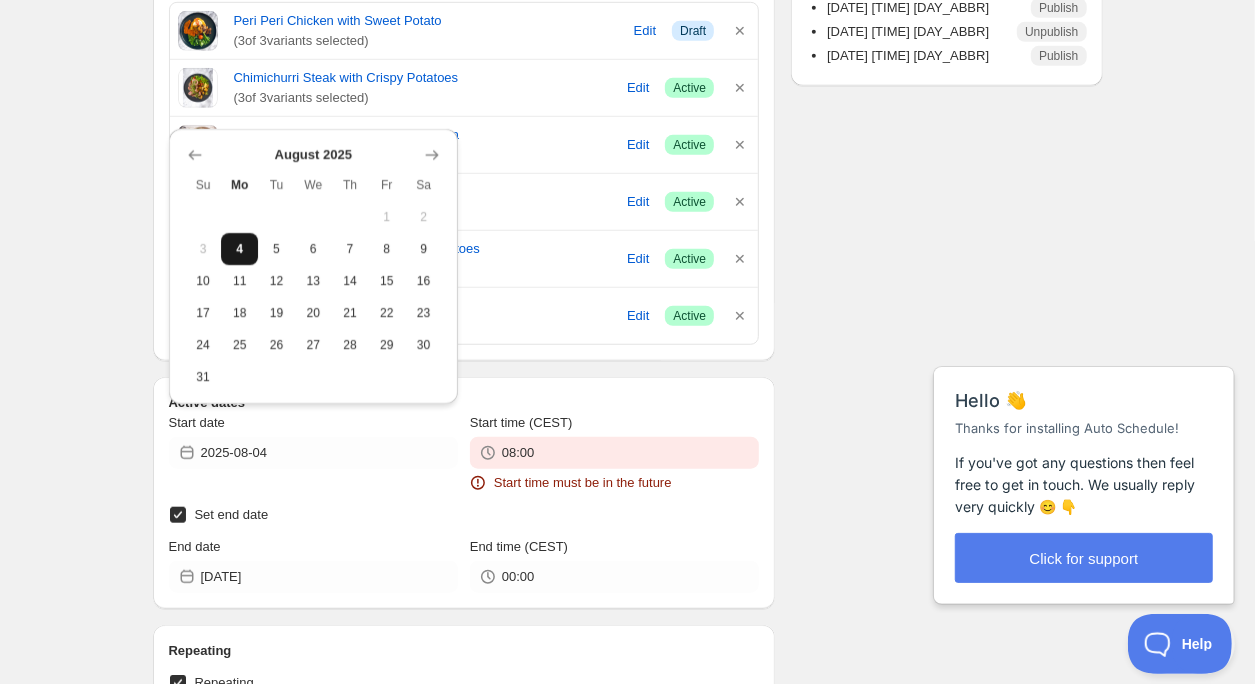 click on "4" at bounding box center [239, 249] 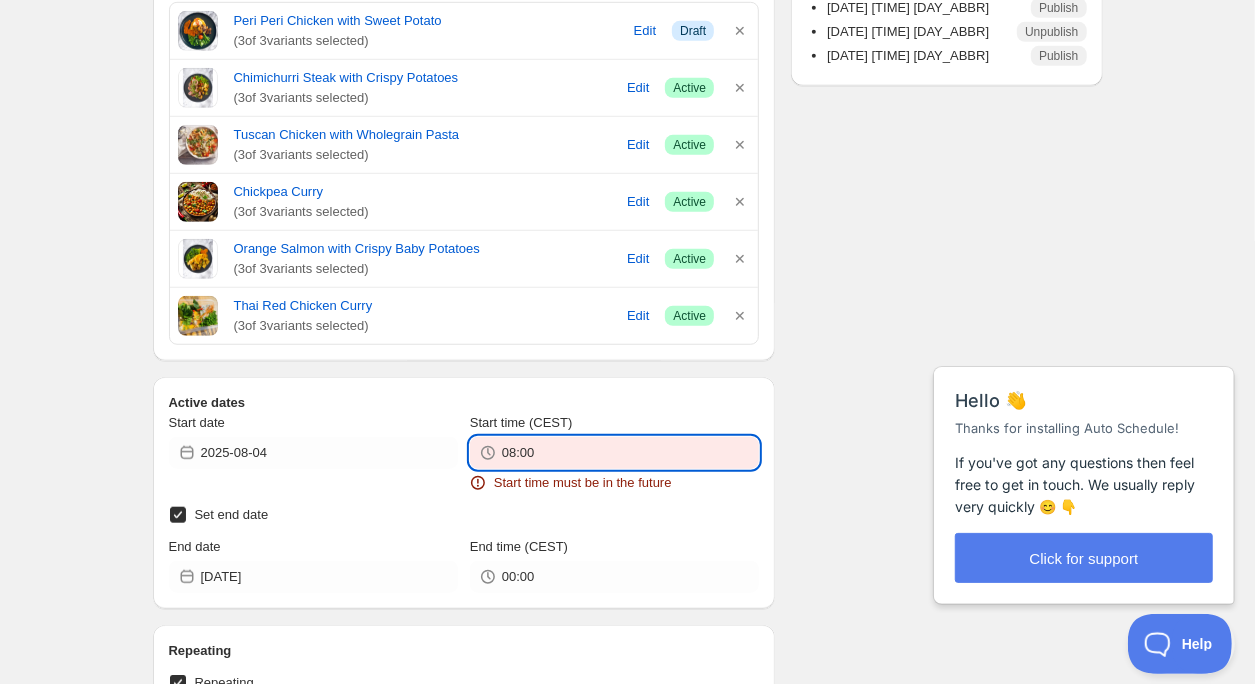 click on "08:00" at bounding box center [630, 453] 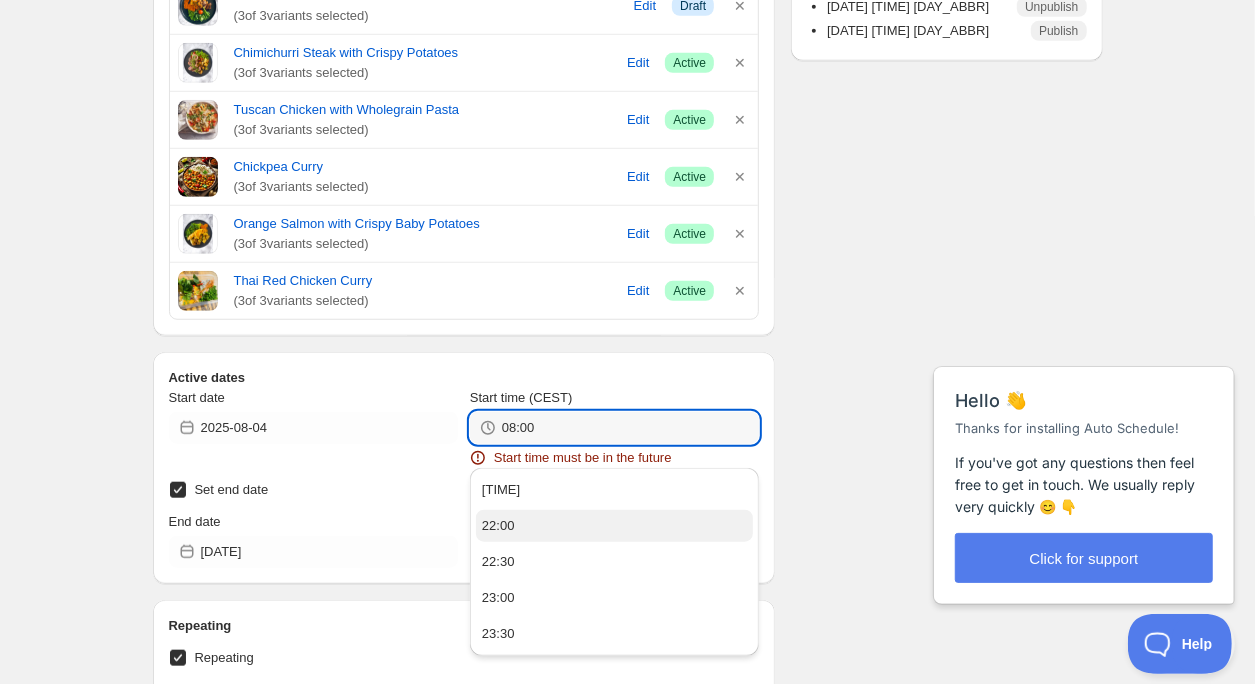 scroll, scrollTop: 805, scrollLeft: 0, axis: vertical 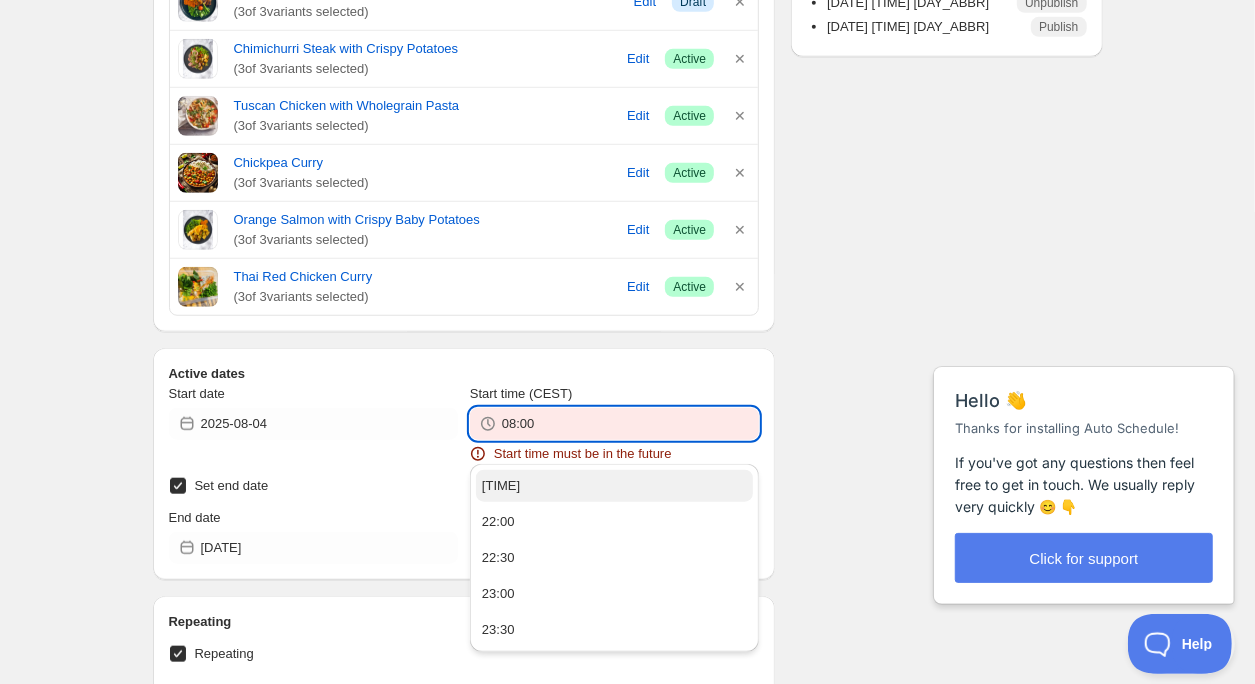 click on "[TIME]" at bounding box center [614, 486] 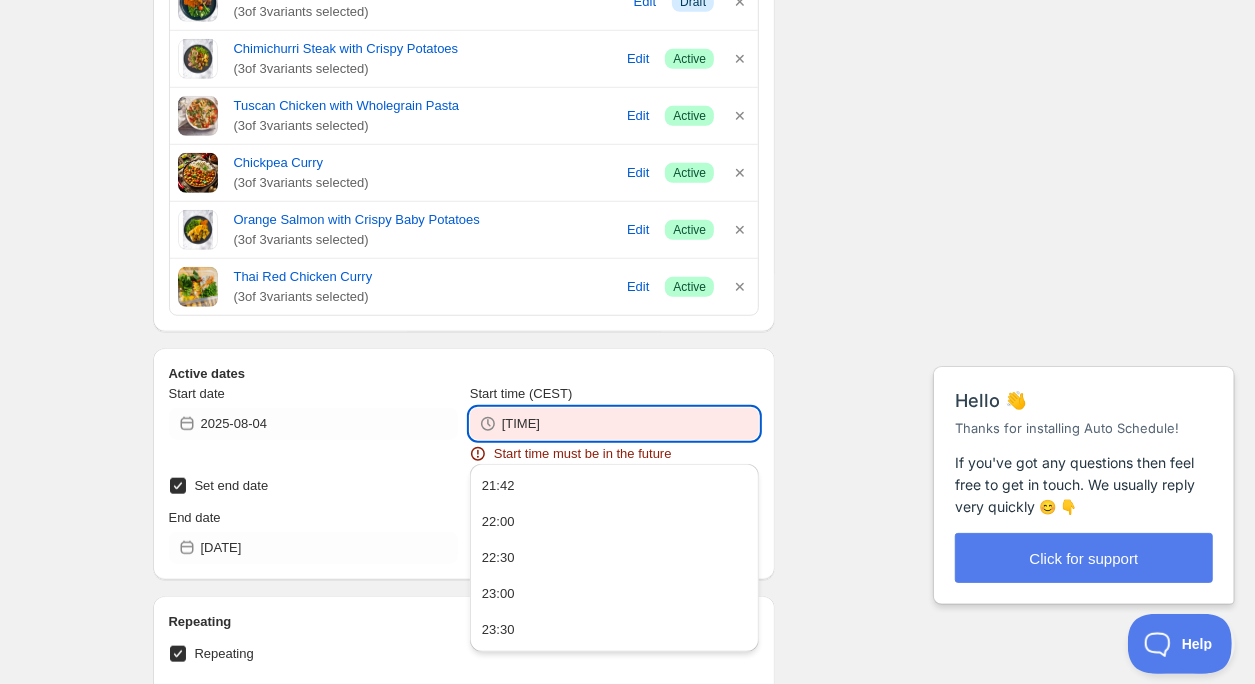 click on "[TIME]" at bounding box center (630, 424) 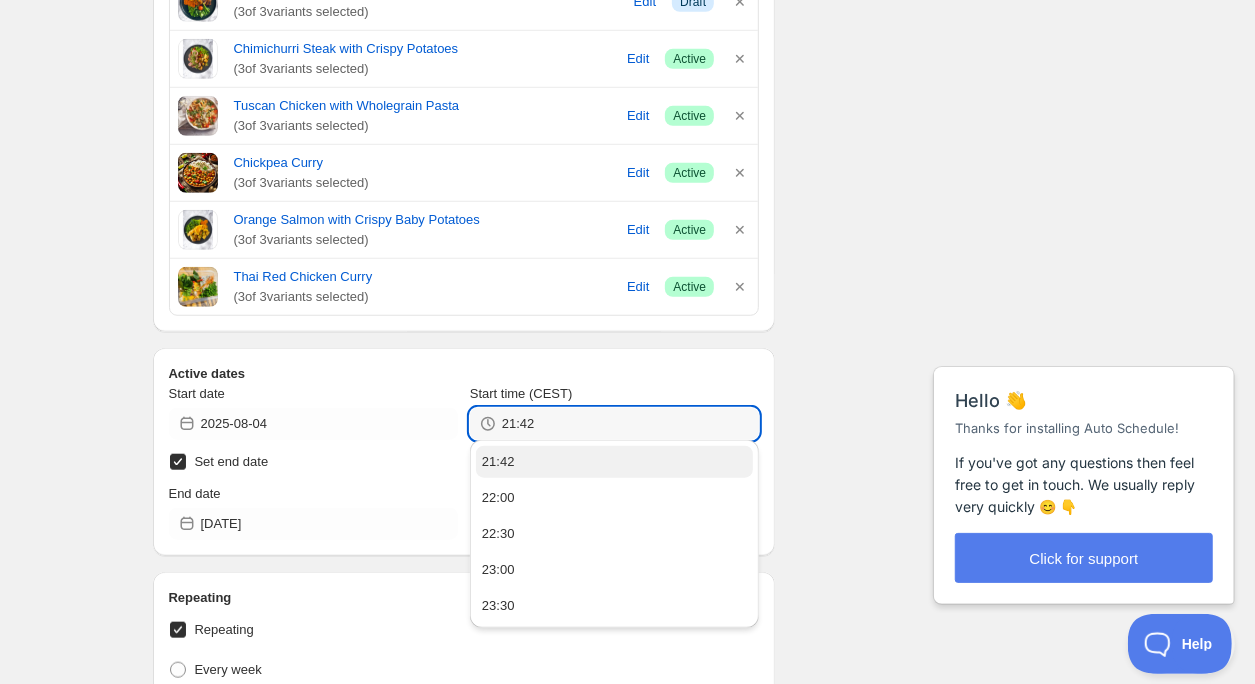 type on "21:42" 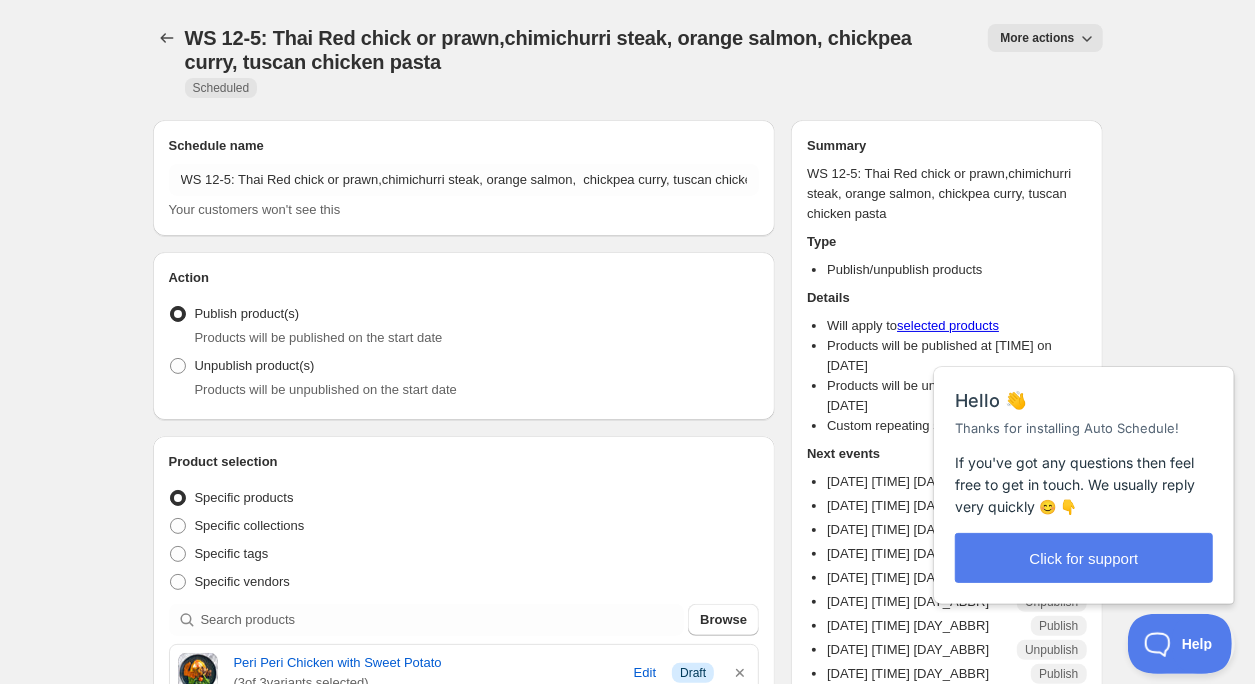 scroll, scrollTop: 0, scrollLeft: 0, axis: both 